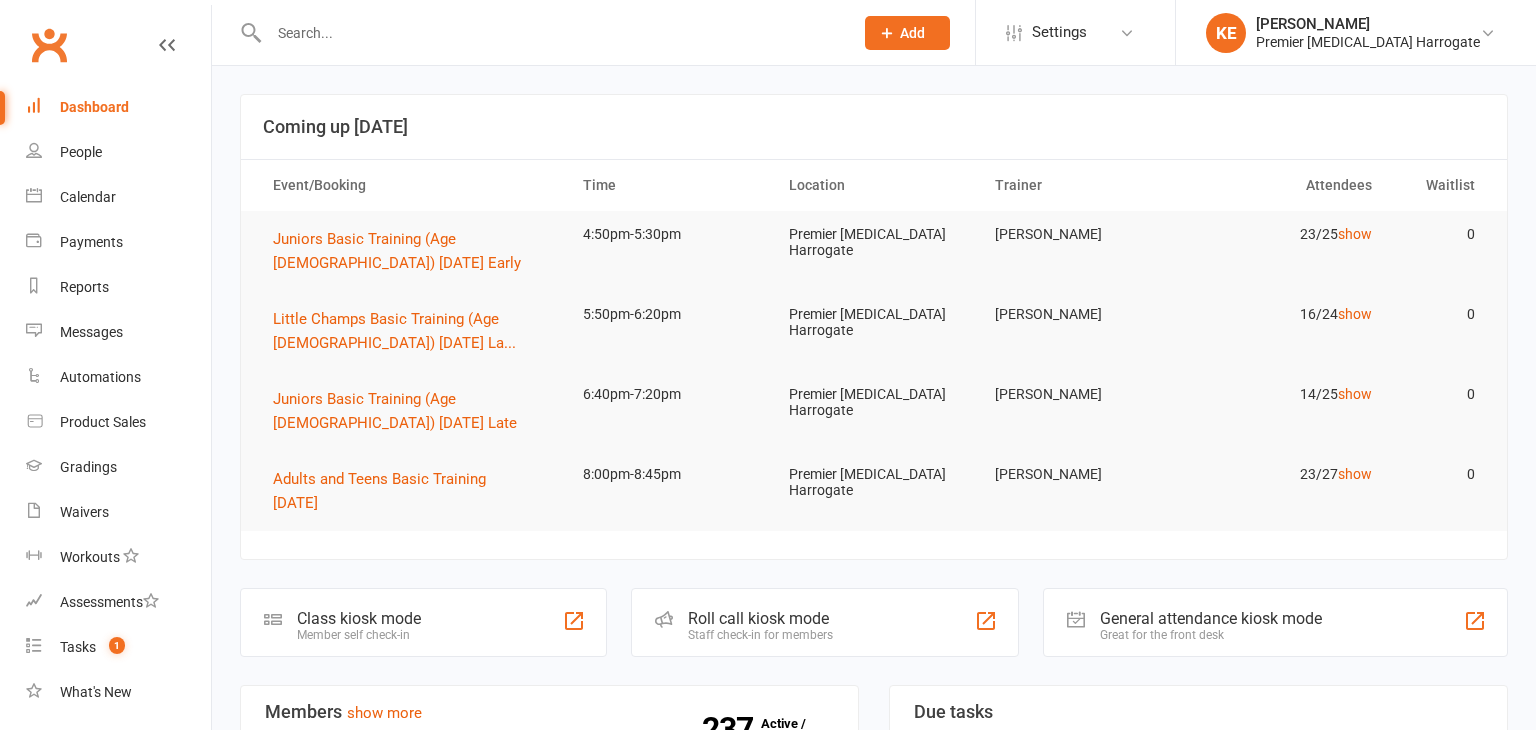 scroll, scrollTop: 0, scrollLeft: 0, axis: both 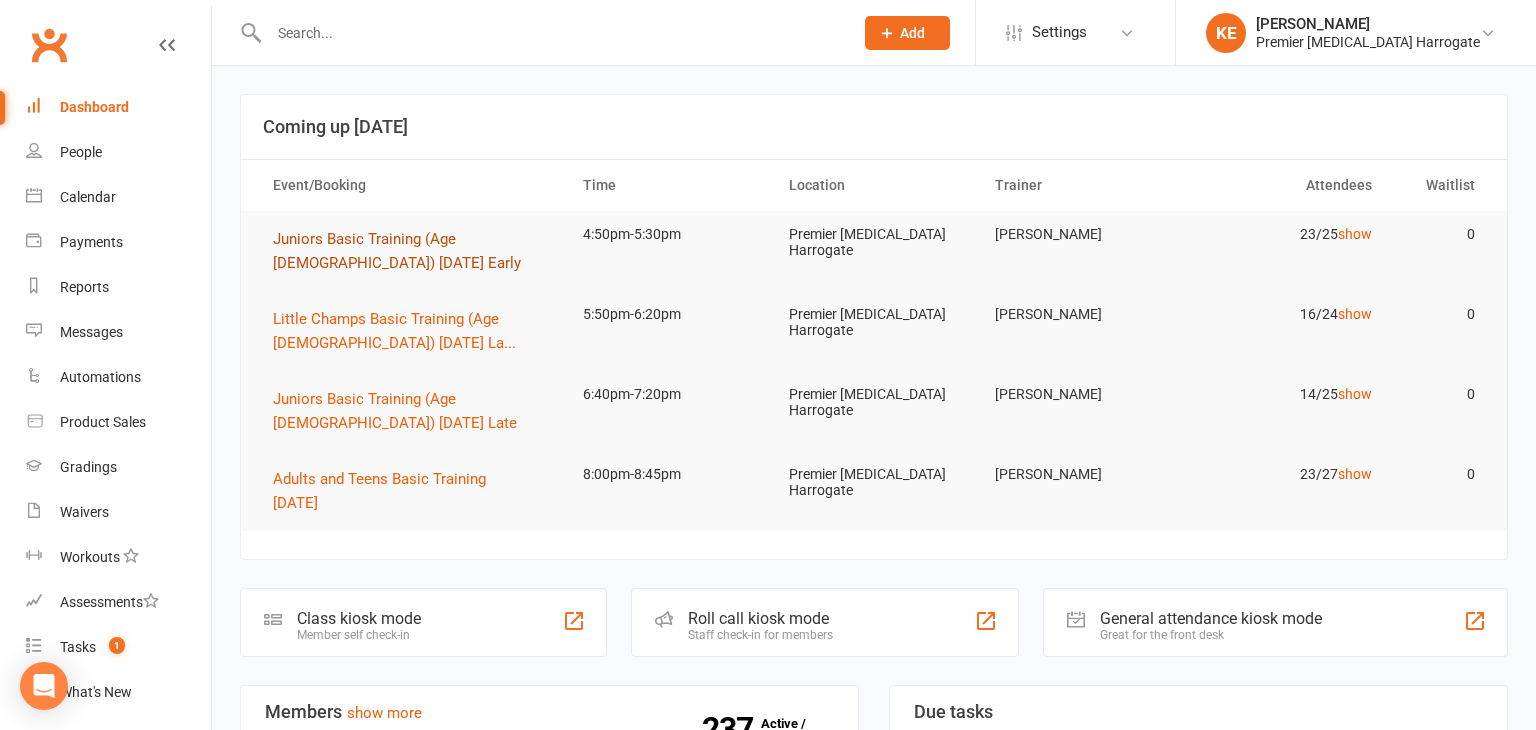 click on "Juniors Basic Training (Age [DEMOGRAPHIC_DATA]) [DATE] Early" at bounding box center (397, 251) 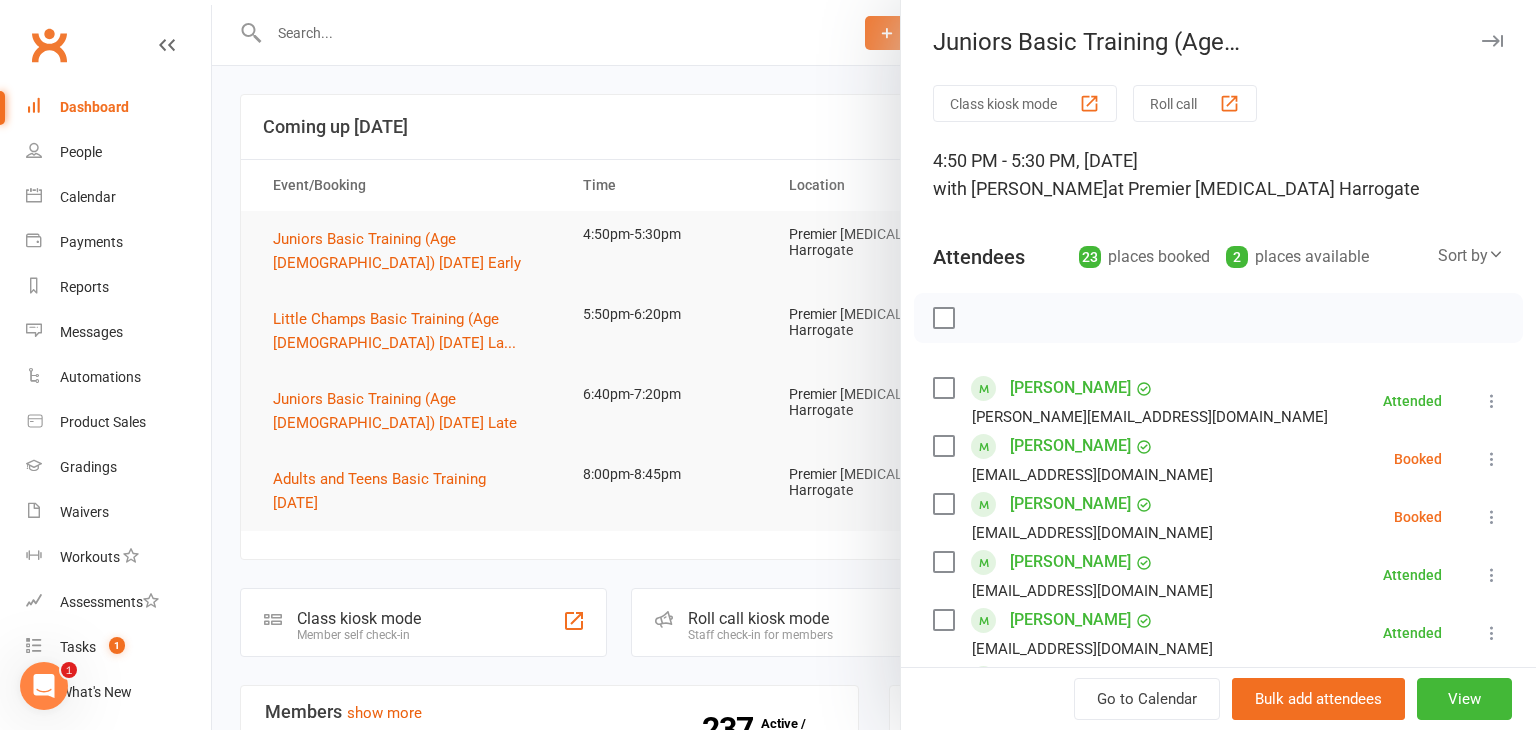 scroll, scrollTop: 0, scrollLeft: 0, axis: both 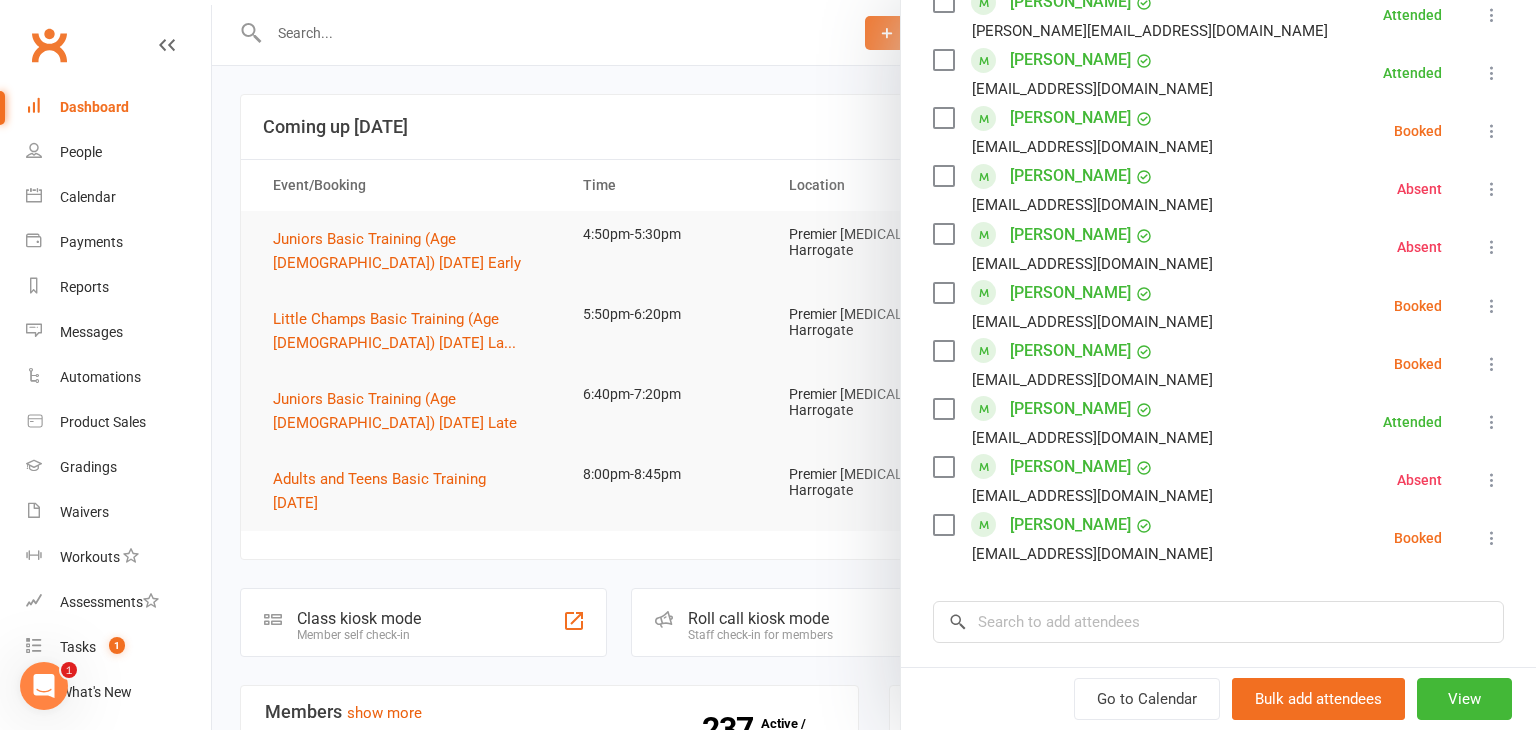 click at bounding box center [874, 365] 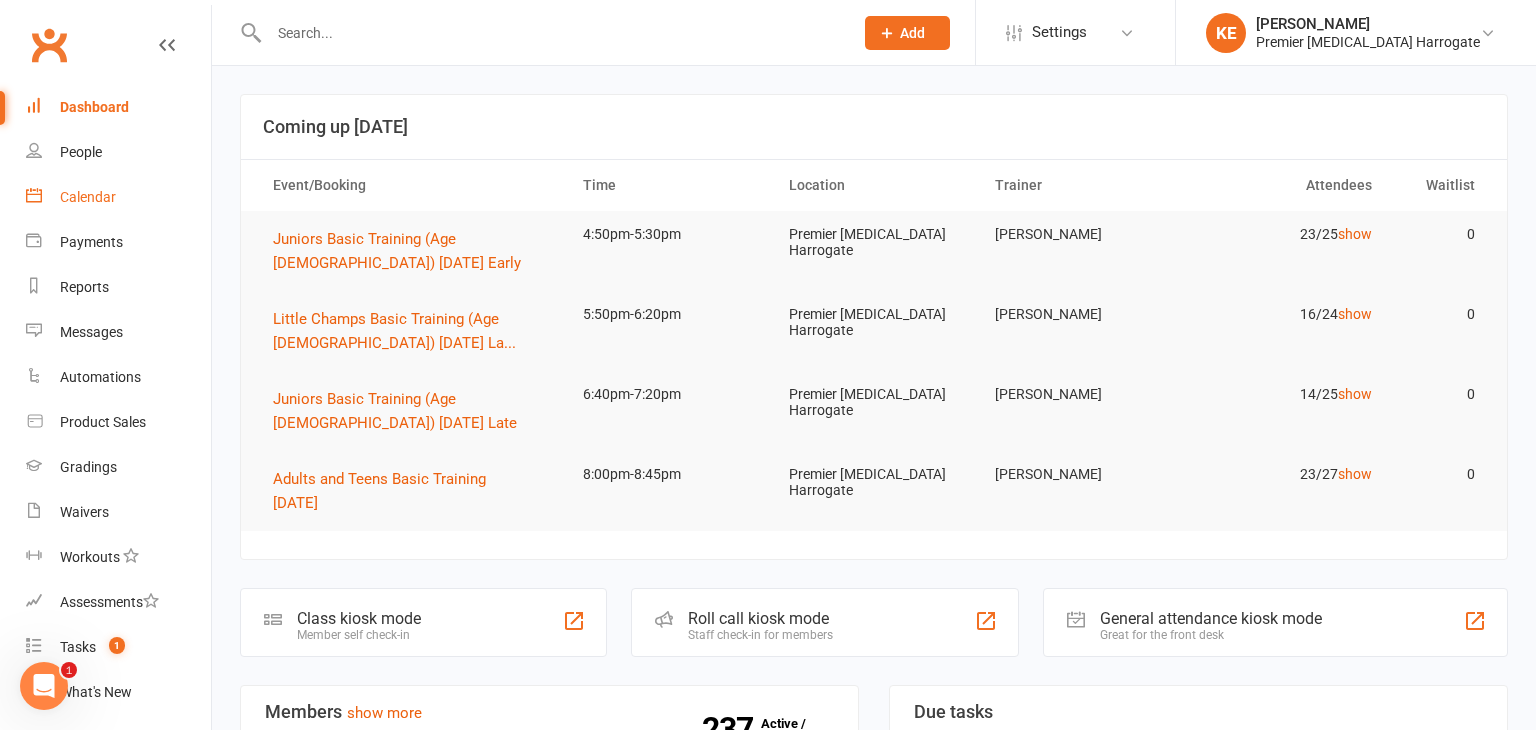 click on "Calendar" at bounding box center (88, 197) 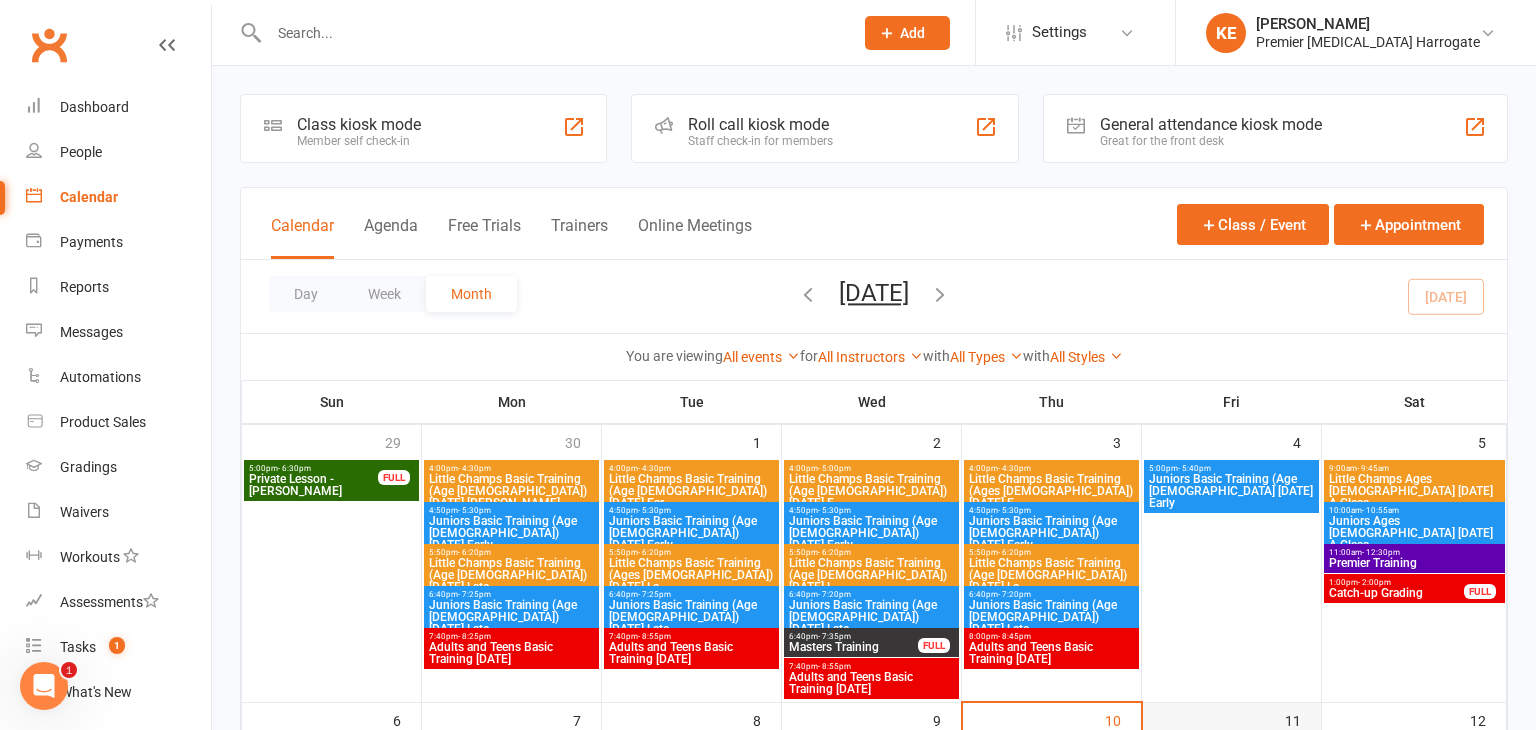 scroll, scrollTop: 388, scrollLeft: 0, axis: vertical 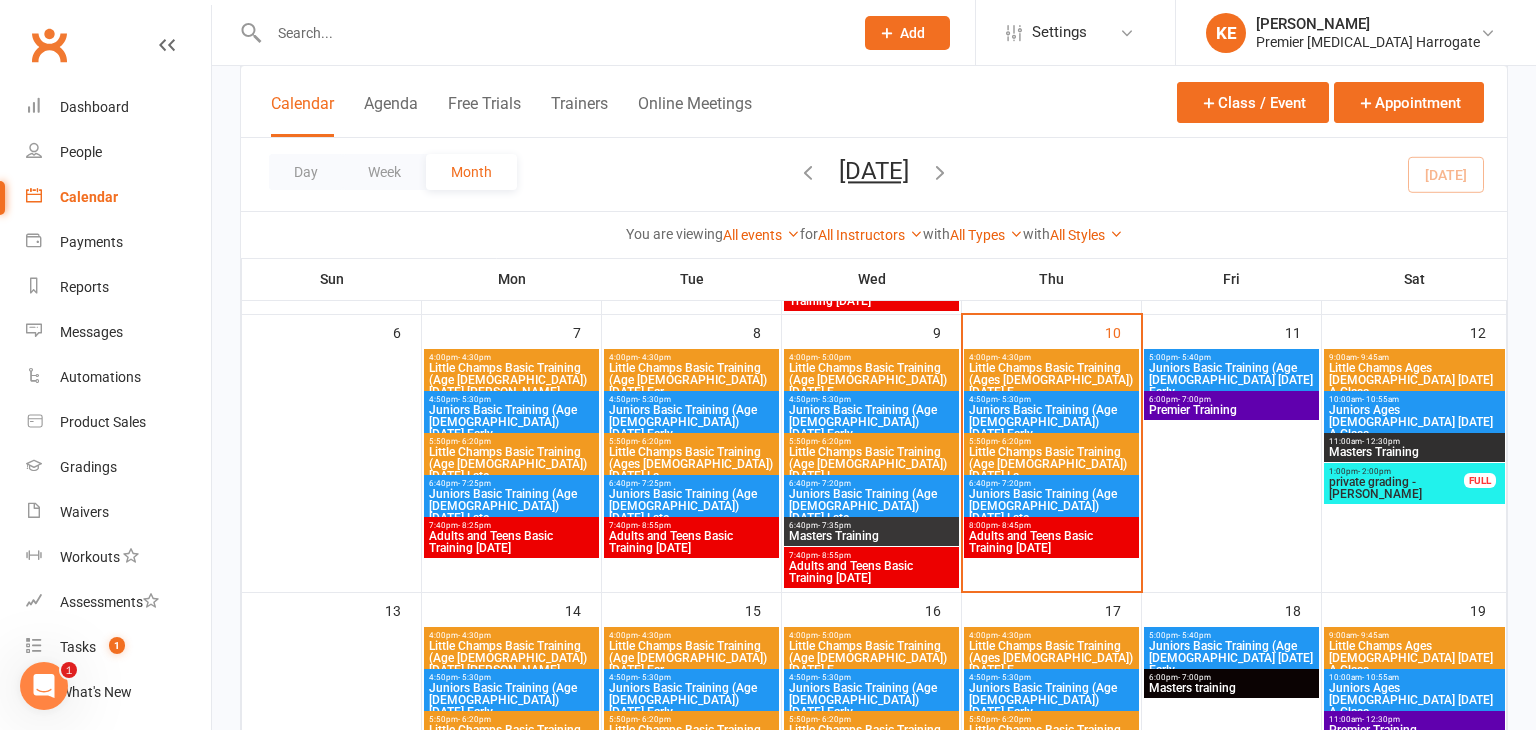 click on "Little Champs Basic Training (Ages [DEMOGRAPHIC_DATA]) [DATE] E..." at bounding box center [1051, 380] 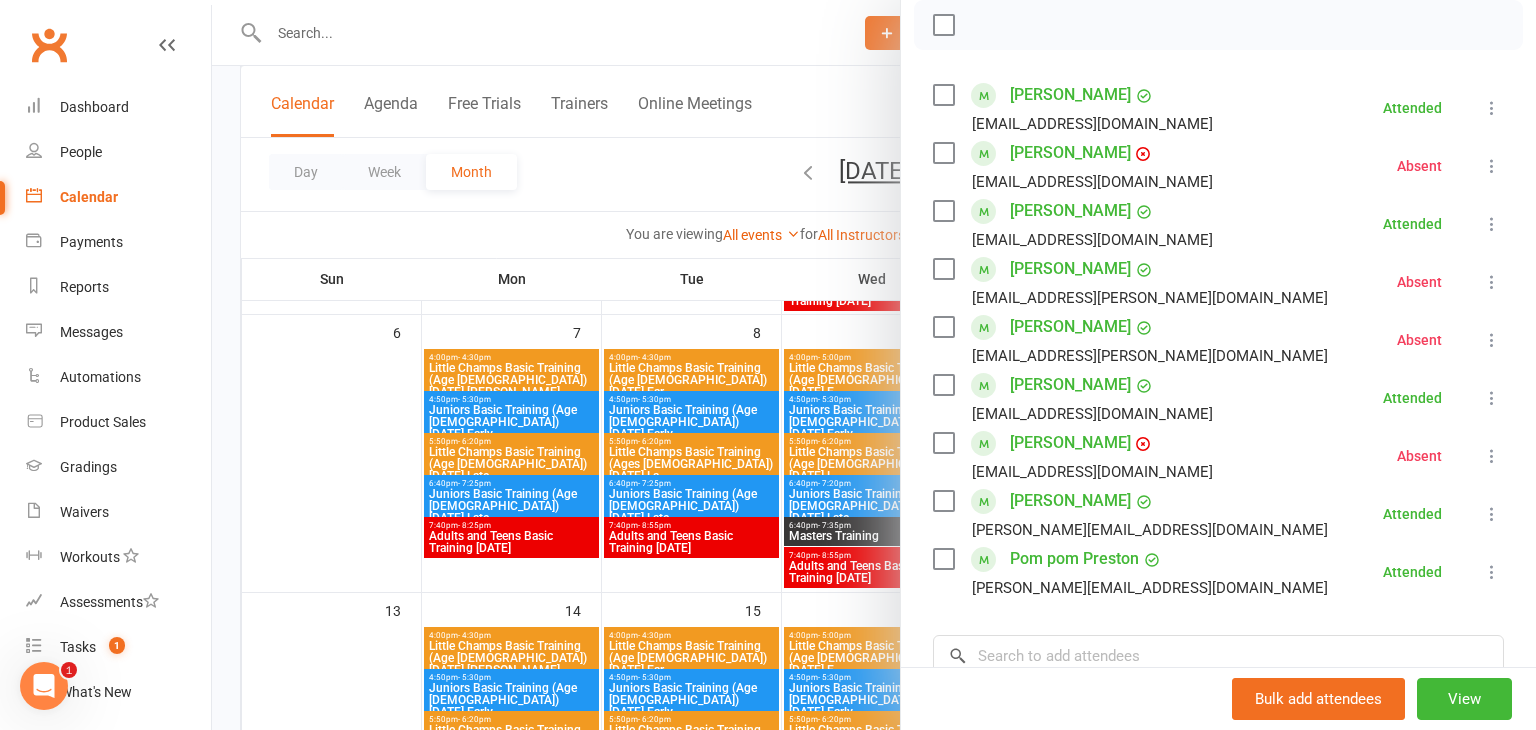 scroll, scrollTop: 287, scrollLeft: 0, axis: vertical 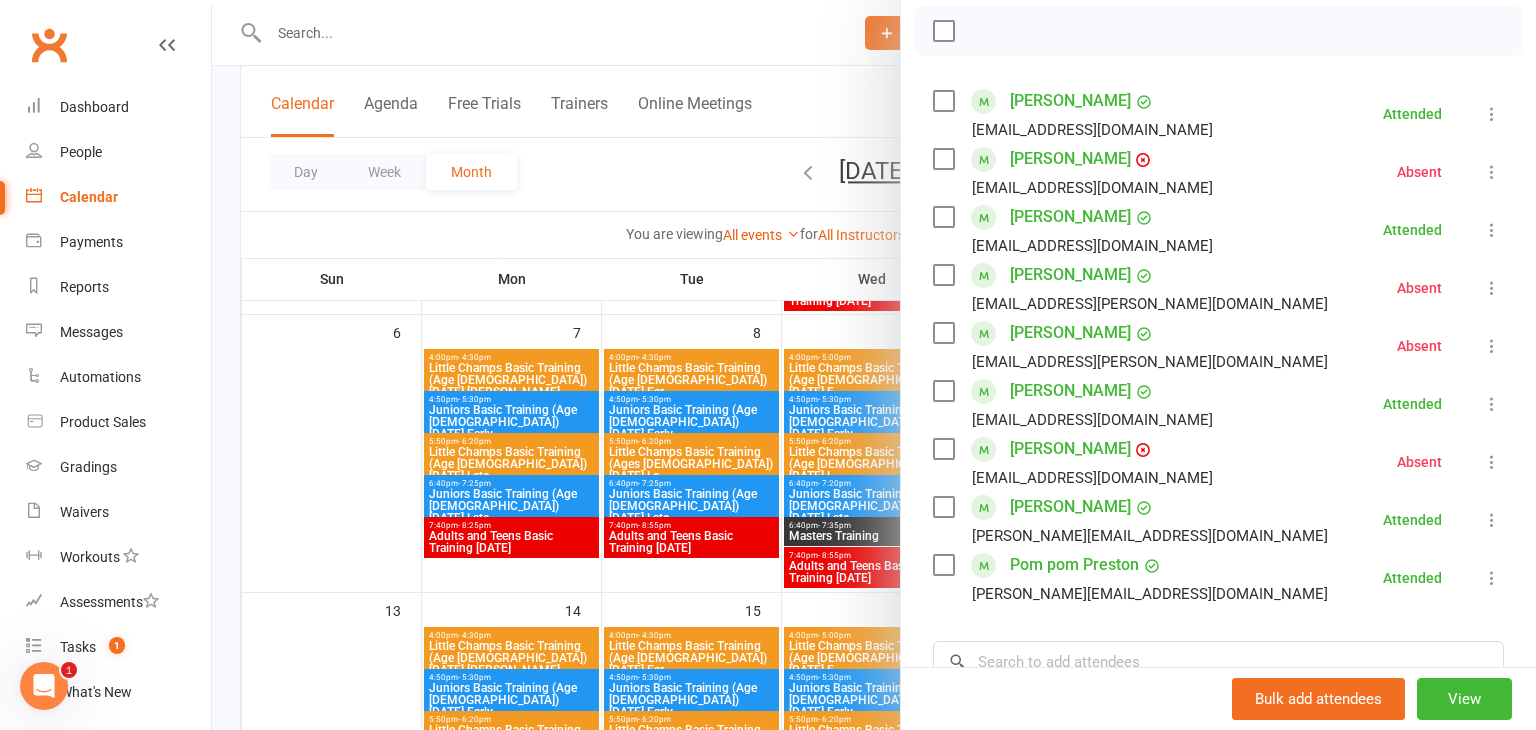 click at bounding box center (874, 365) 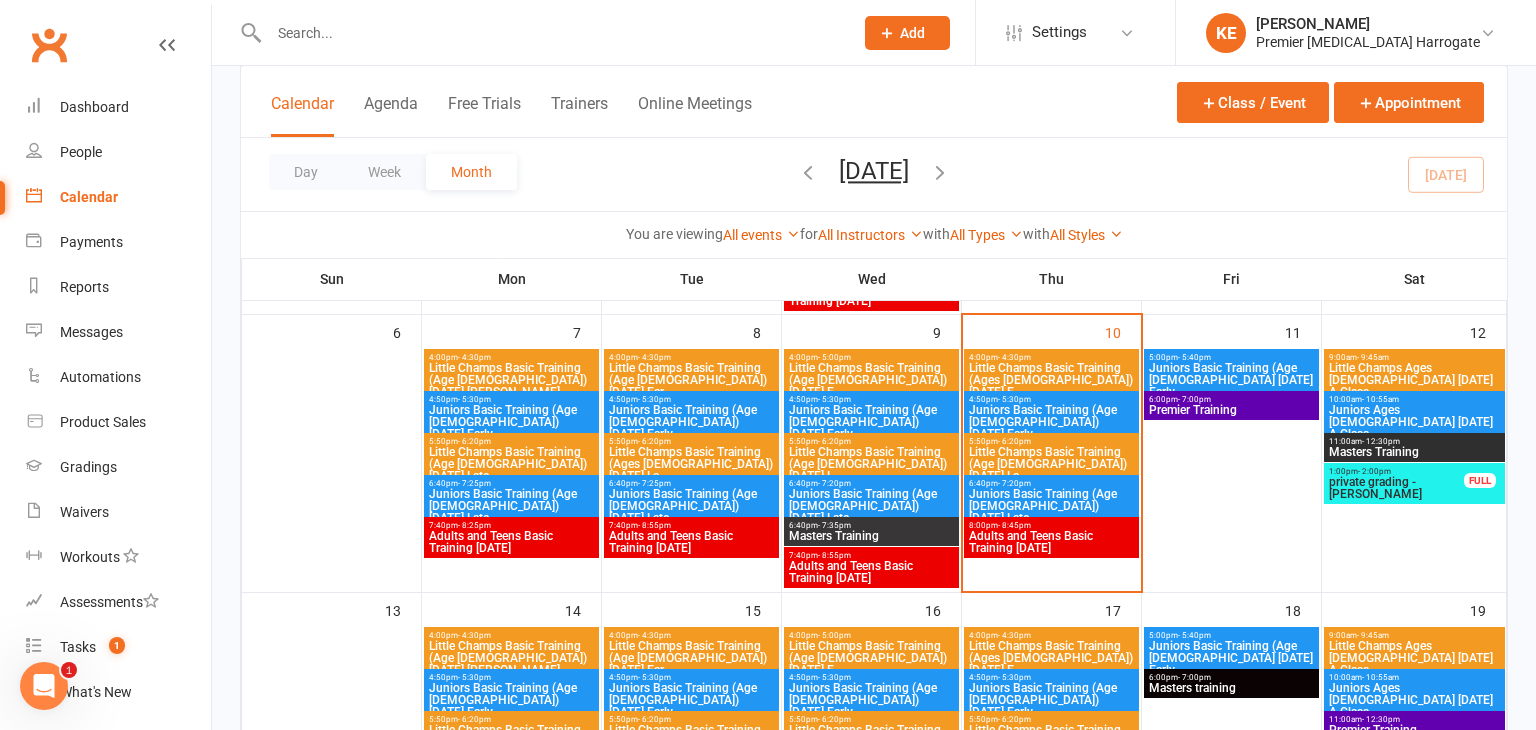 click on "Little Champs Basic Training (Ages [DEMOGRAPHIC_DATA]) [DATE] E..." at bounding box center [1051, 380] 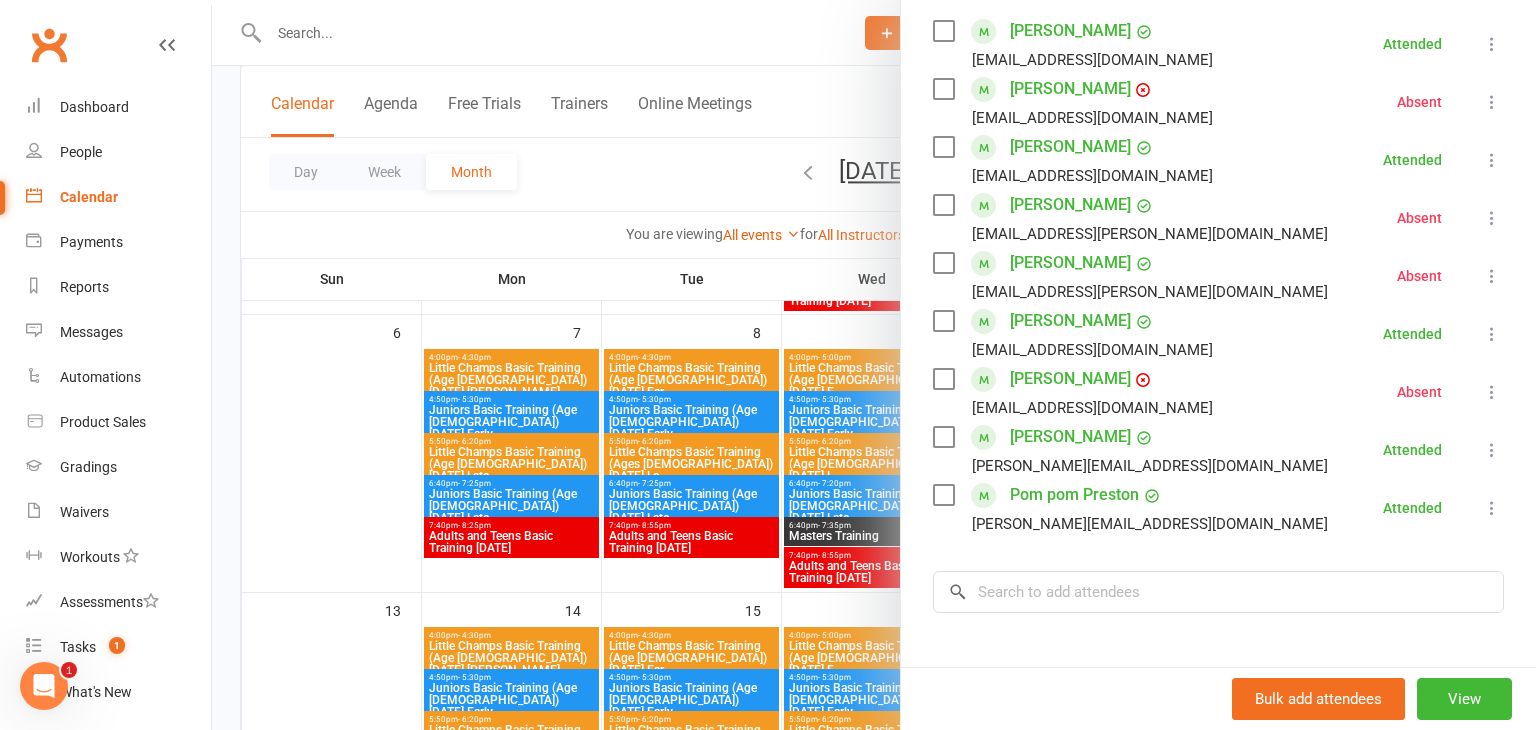 scroll, scrollTop: 359, scrollLeft: 0, axis: vertical 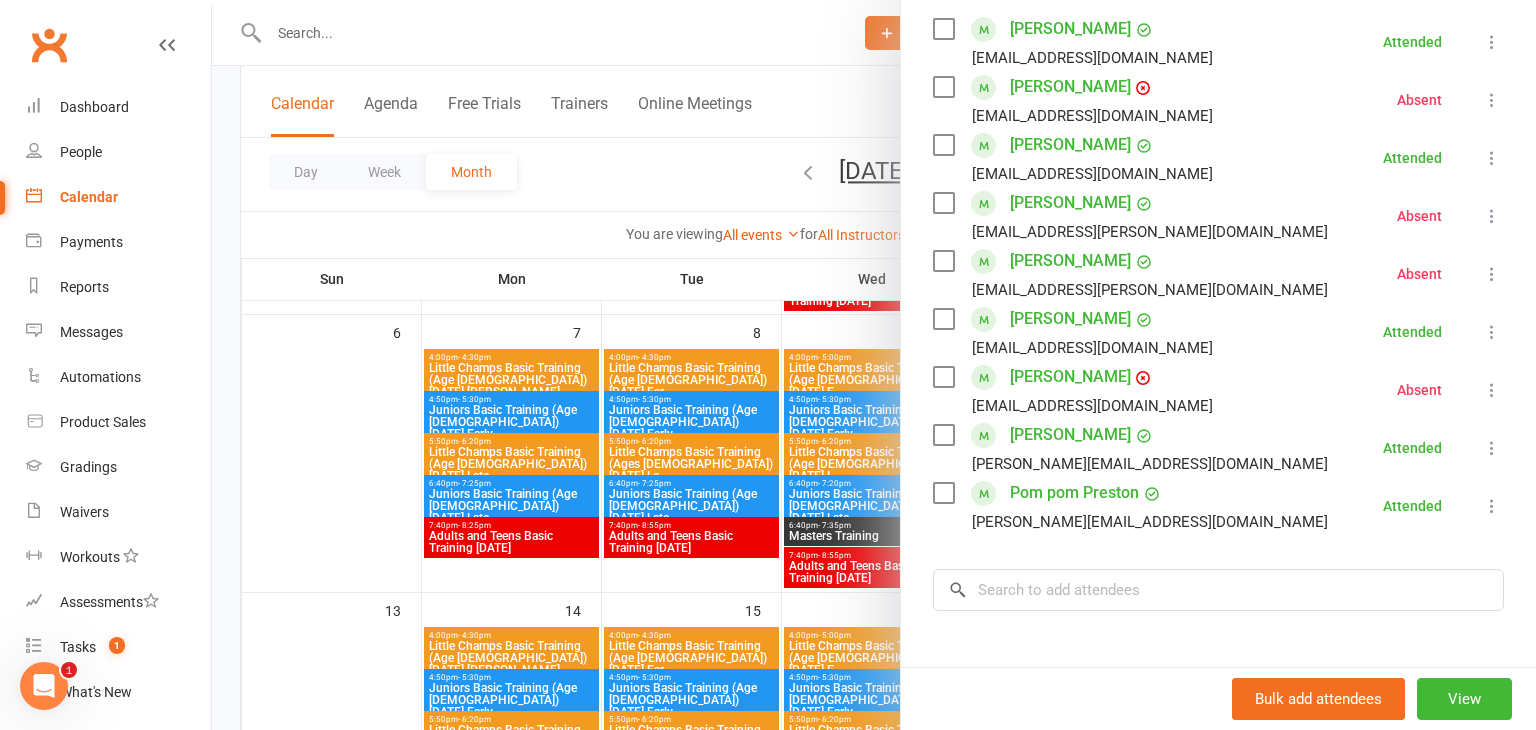 click at bounding box center (874, 365) 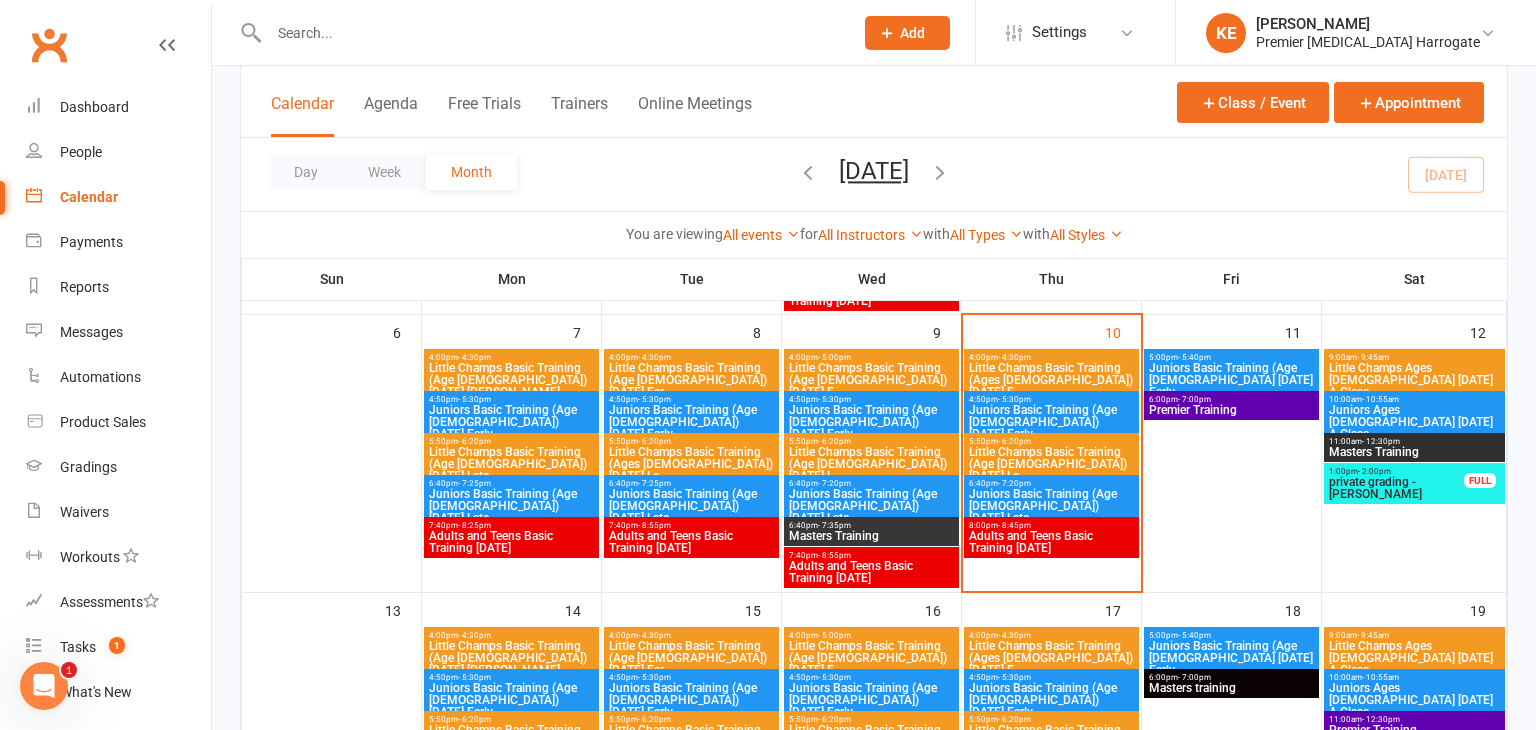 click on "Juniors Basic Training (Age [DEMOGRAPHIC_DATA]) [DATE] Early" at bounding box center (1051, 422) 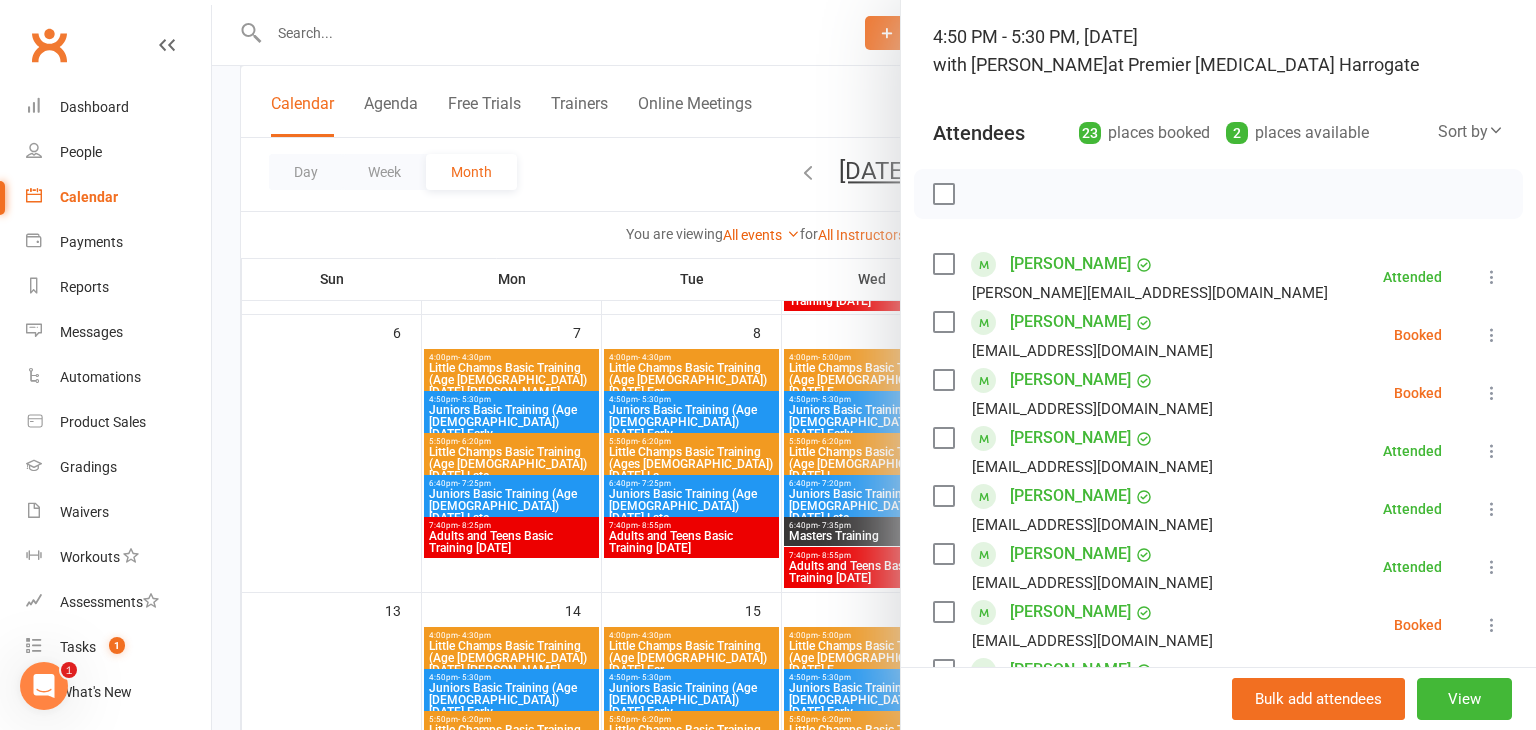 scroll, scrollTop: 127, scrollLeft: 0, axis: vertical 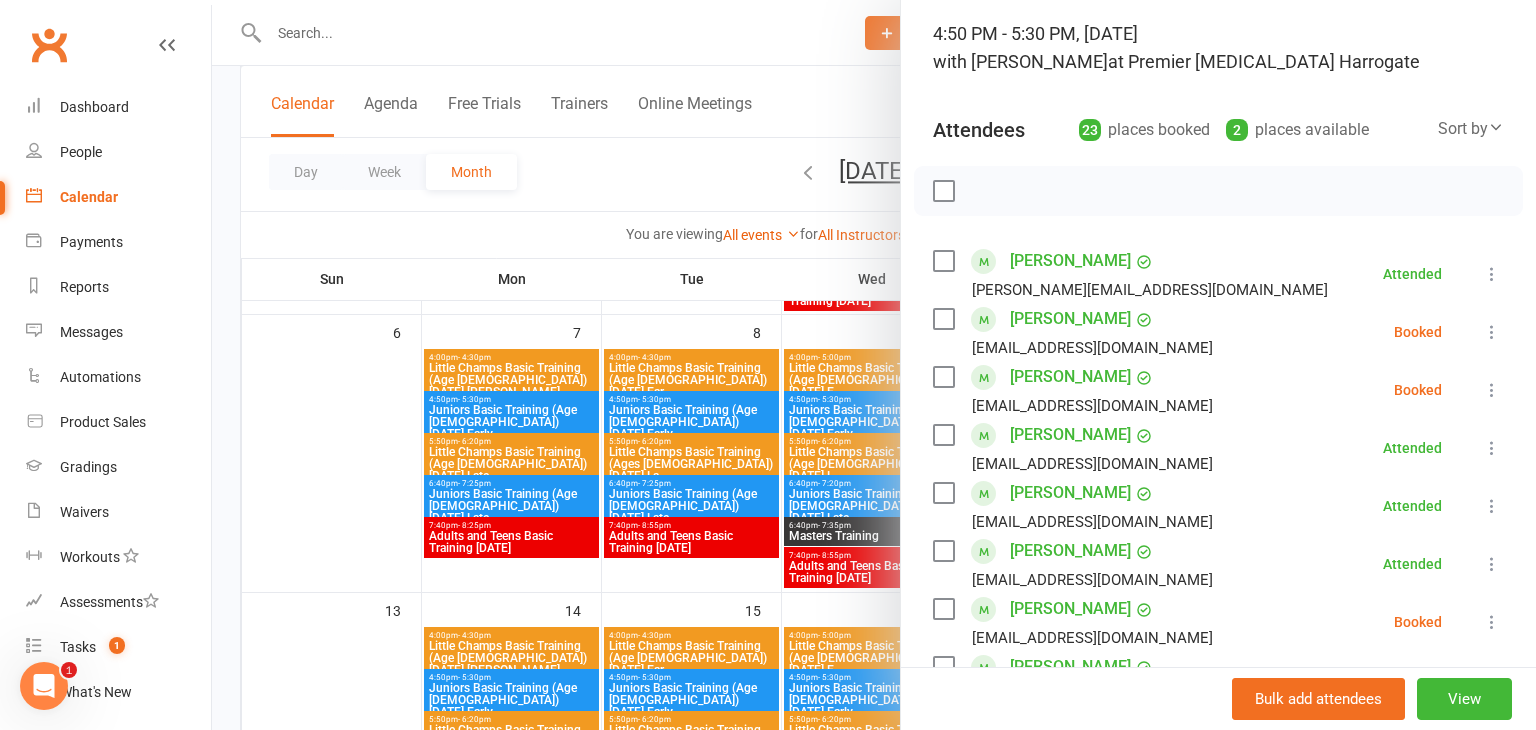 click at bounding box center (1492, 332) 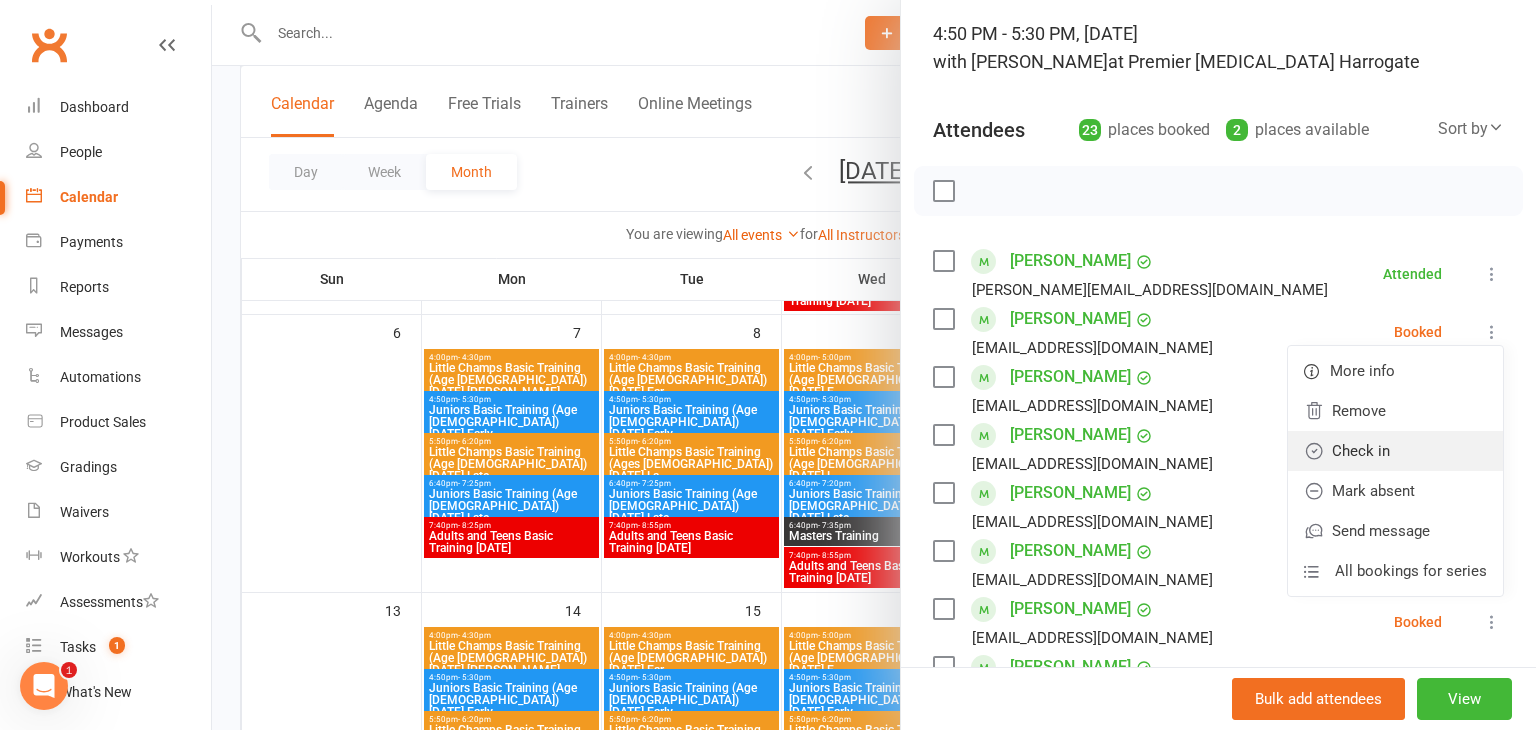 click on "Check in" at bounding box center (1395, 451) 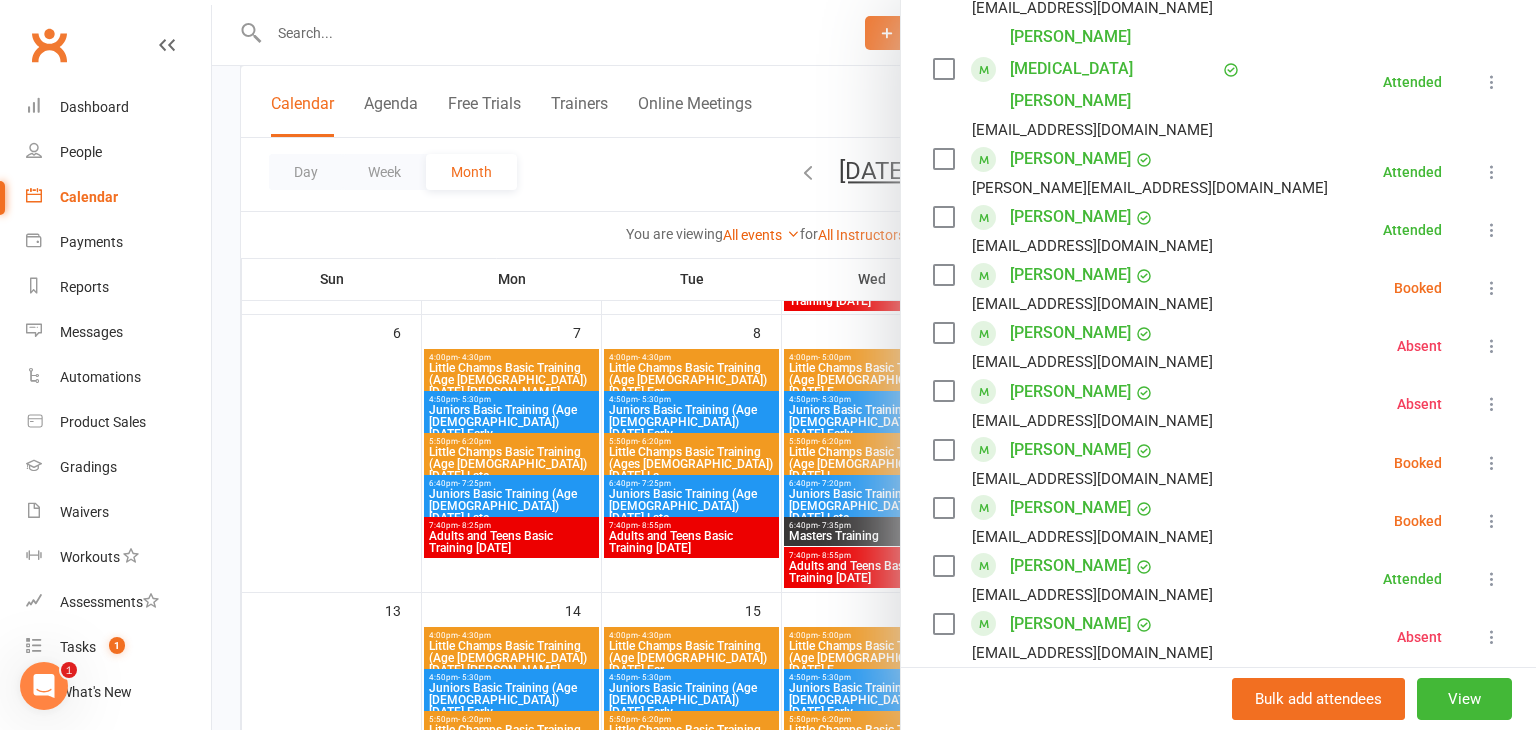 scroll, scrollTop: 1084, scrollLeft: 0, axis: vertical 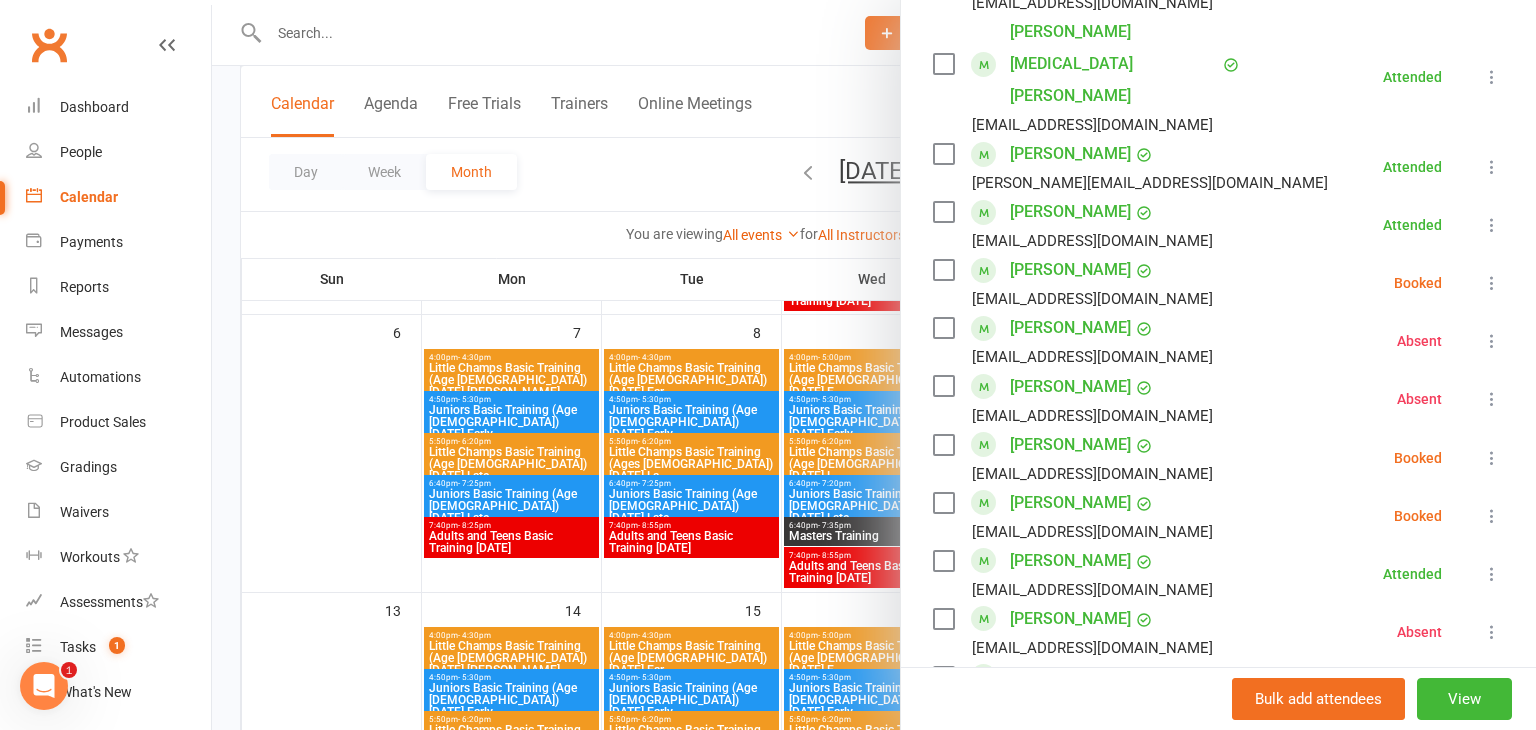 click at bounding box center (1492, 458) 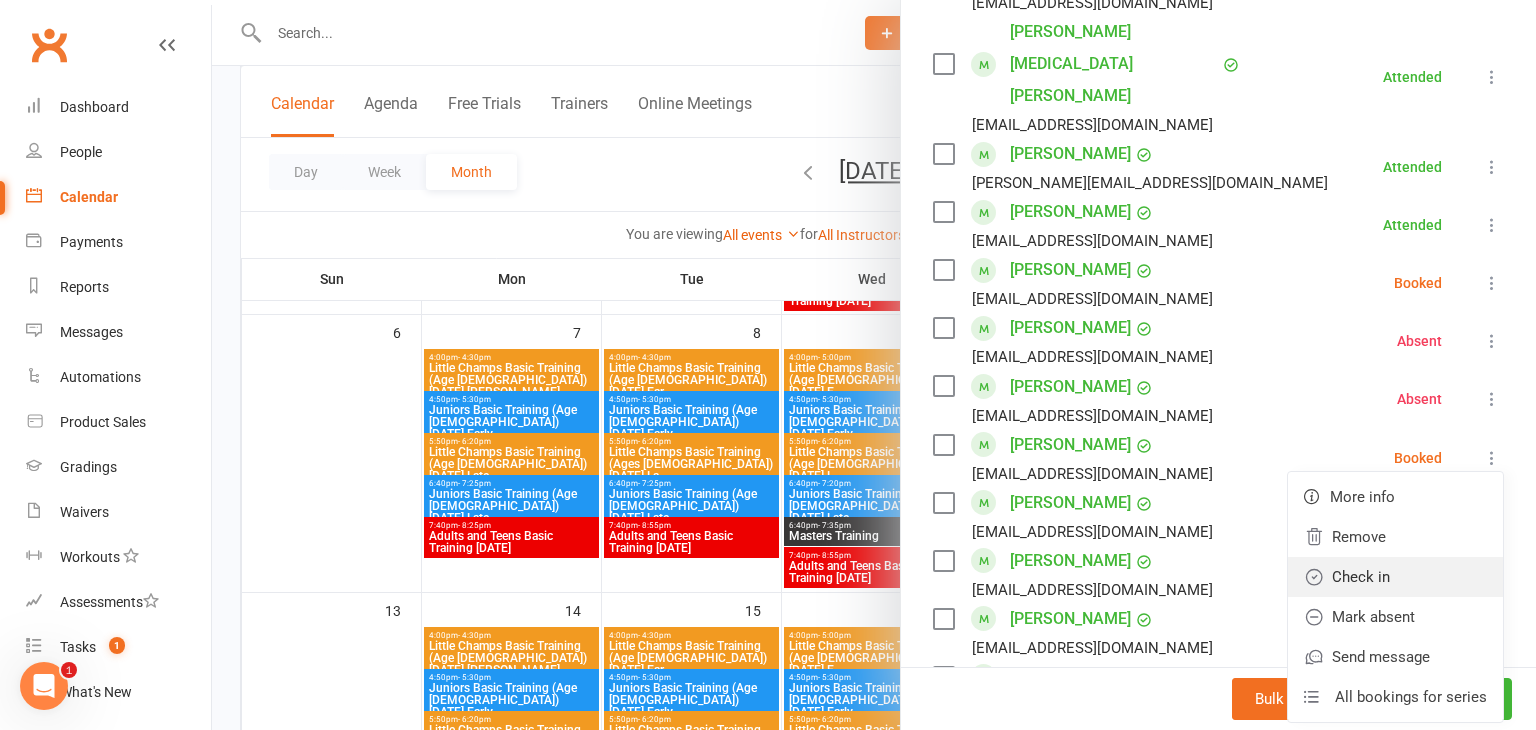 click on "Check in" at bounding box center [1395, 577] 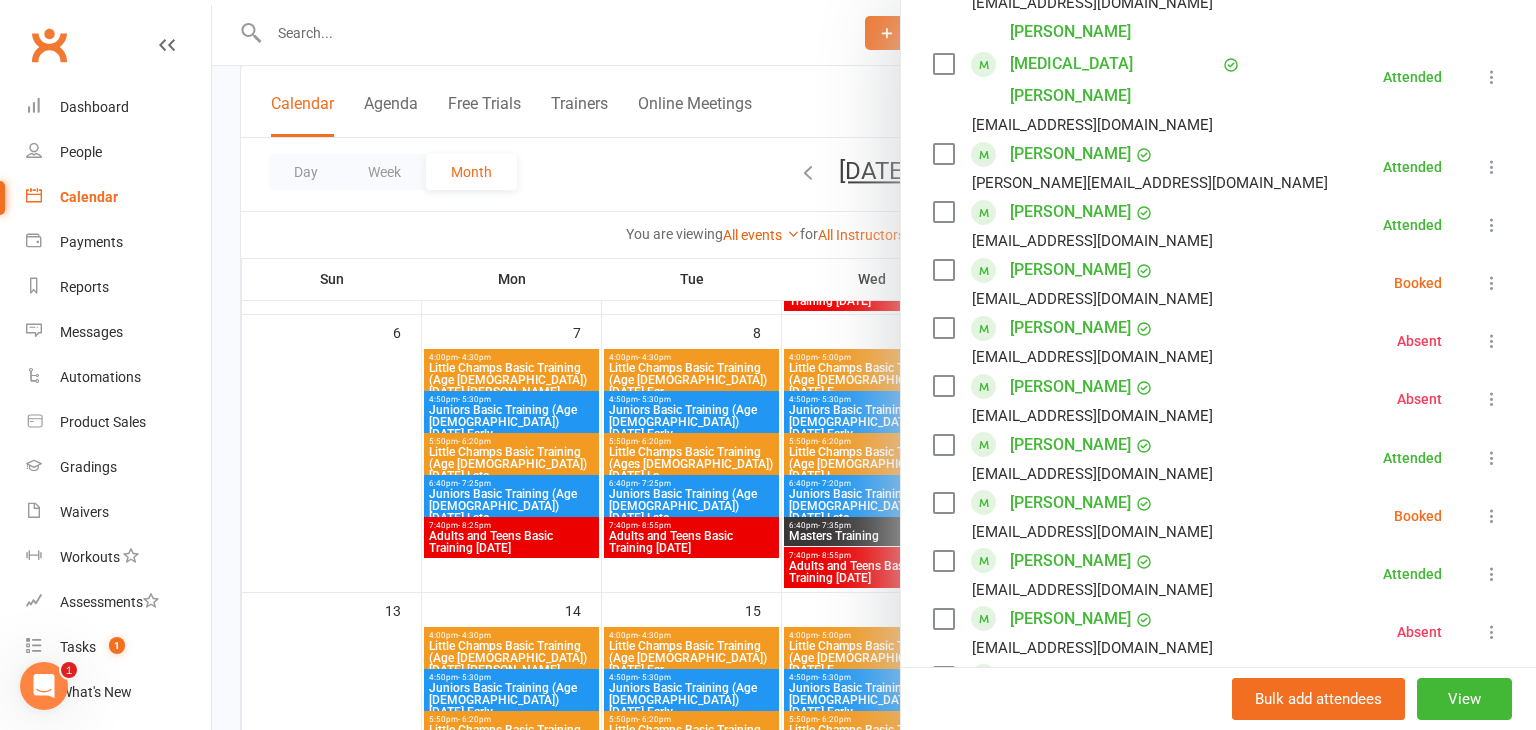 click at bounding box center (1492, 458) 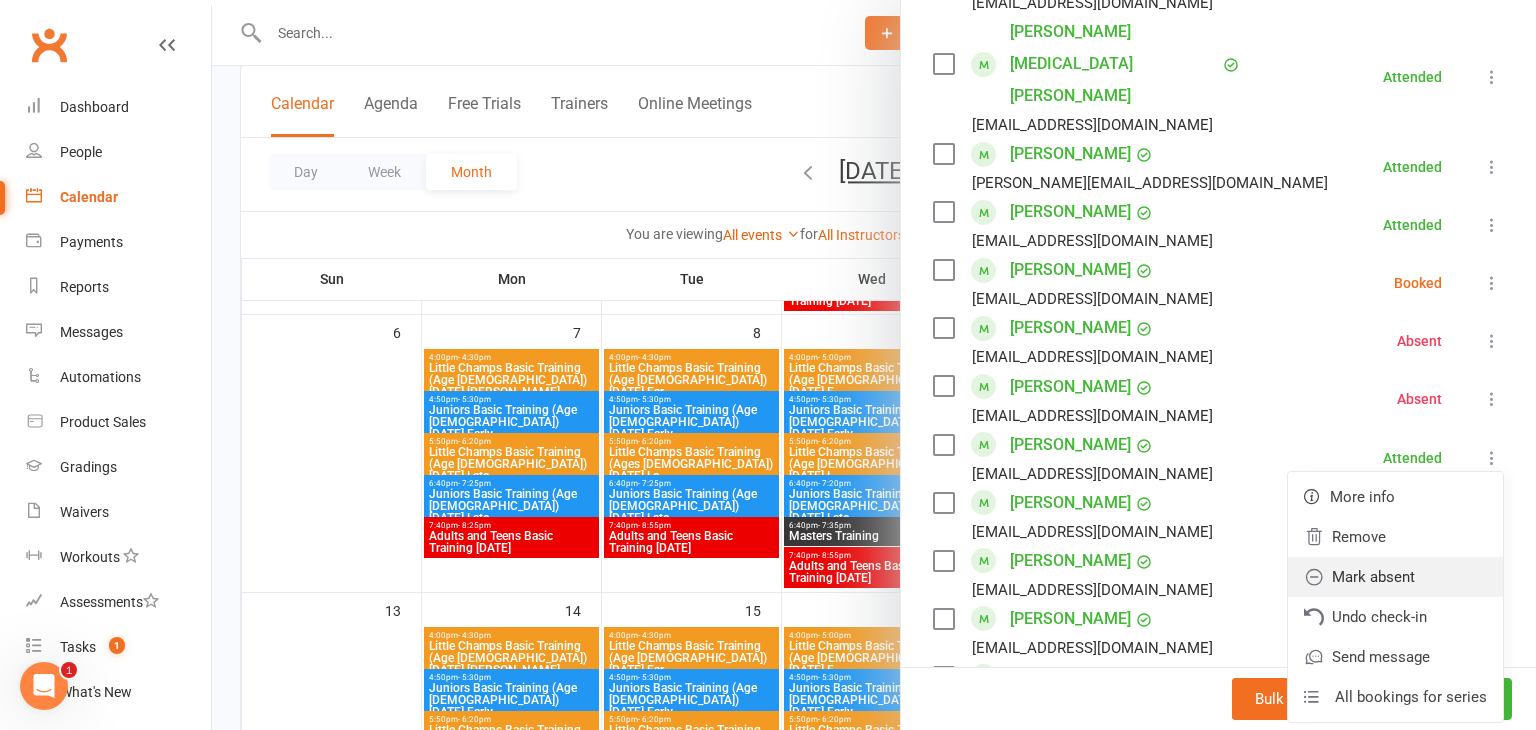 click on "Mark absent" at bounding box center (1395, 577) 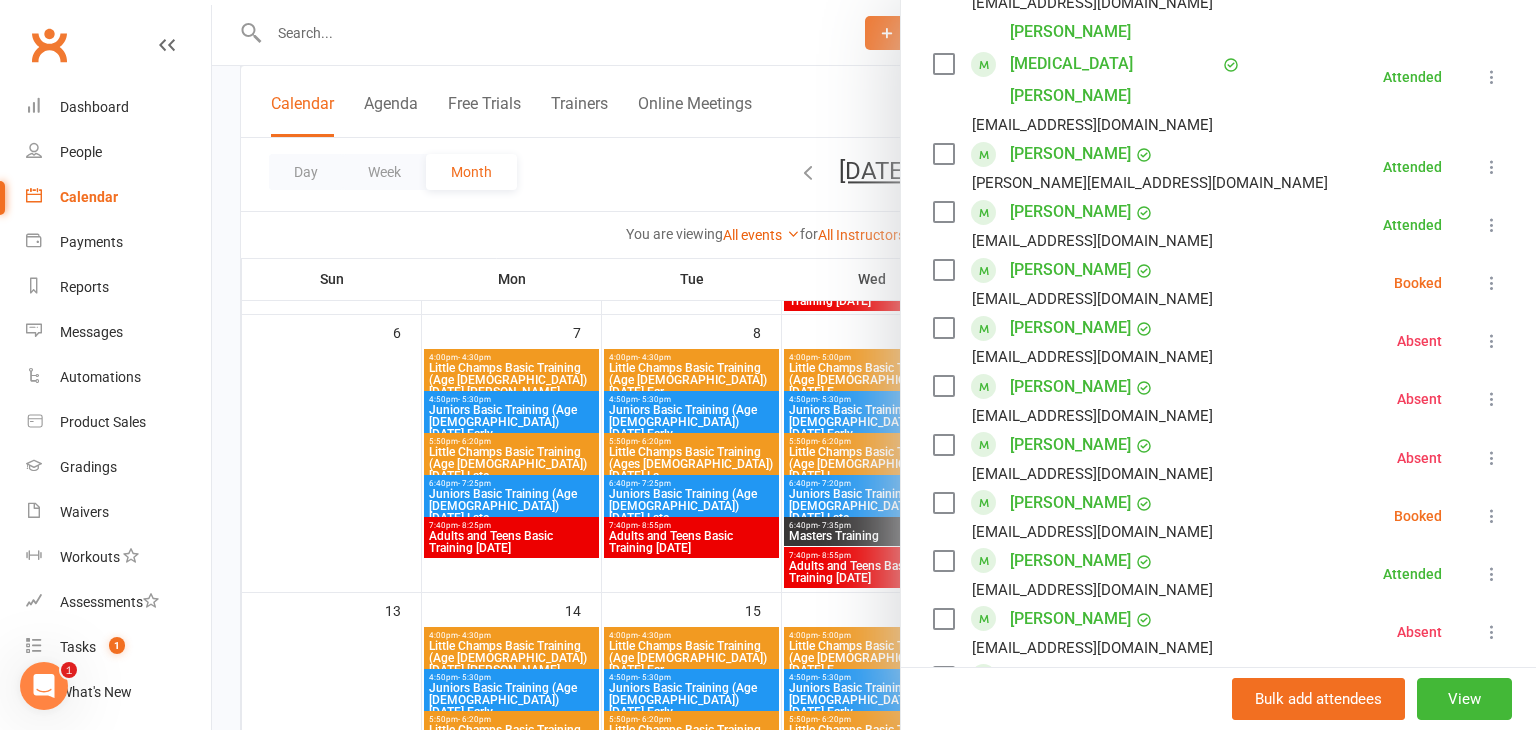 click at bounding box center (1492, 516) 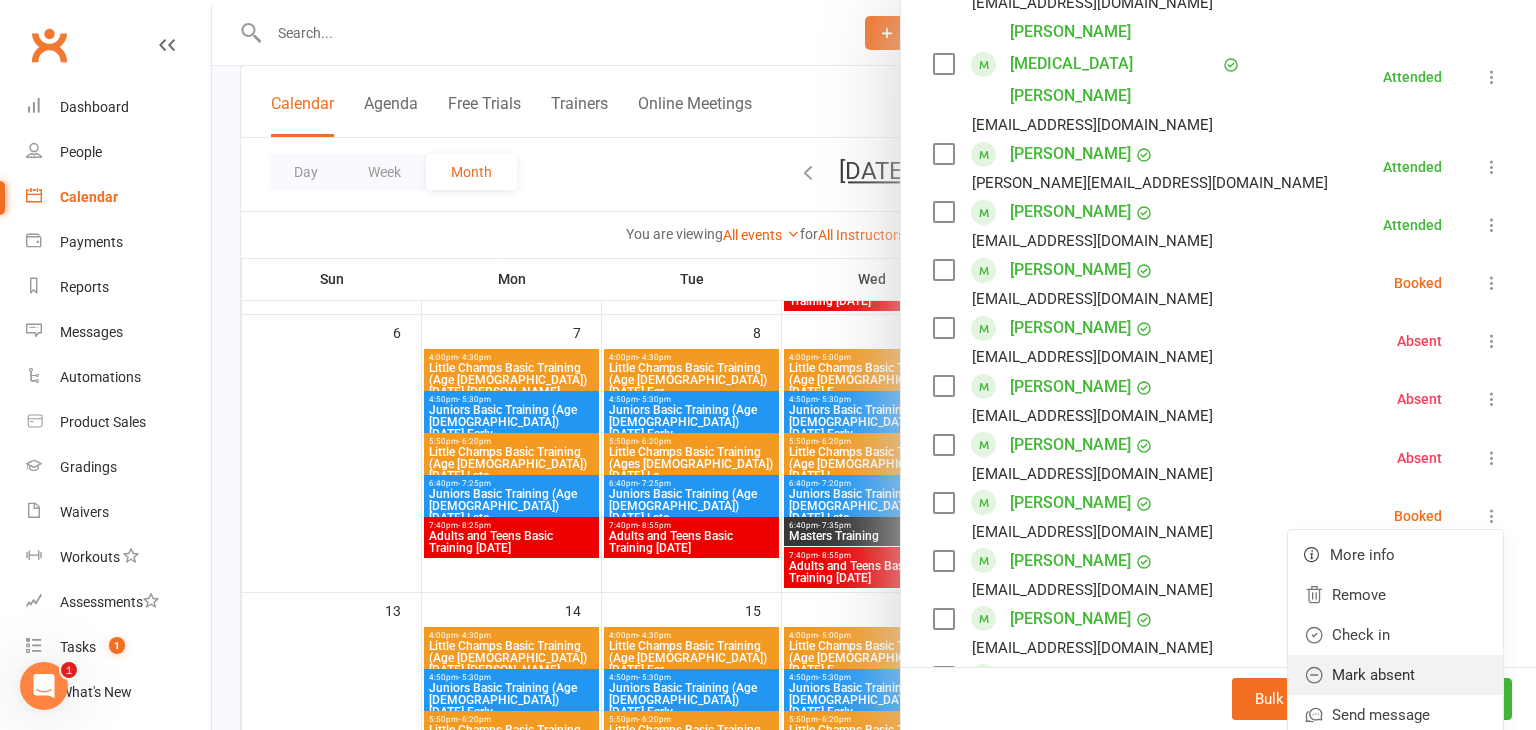 click on "Mark absent" at bounding box center [1395, 675] 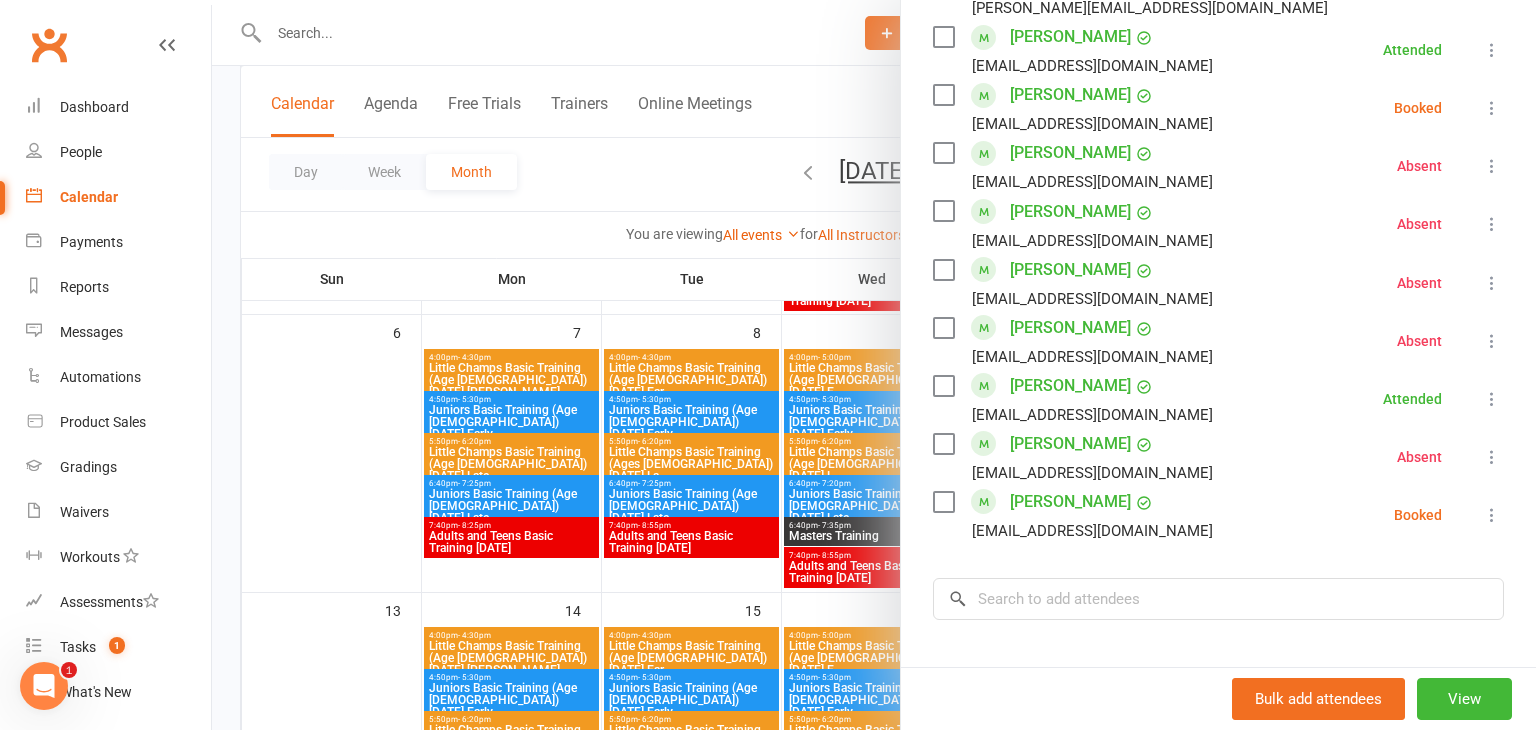 scroll, scrollTop: 1273, scrollLeft: 0, axis: vertical 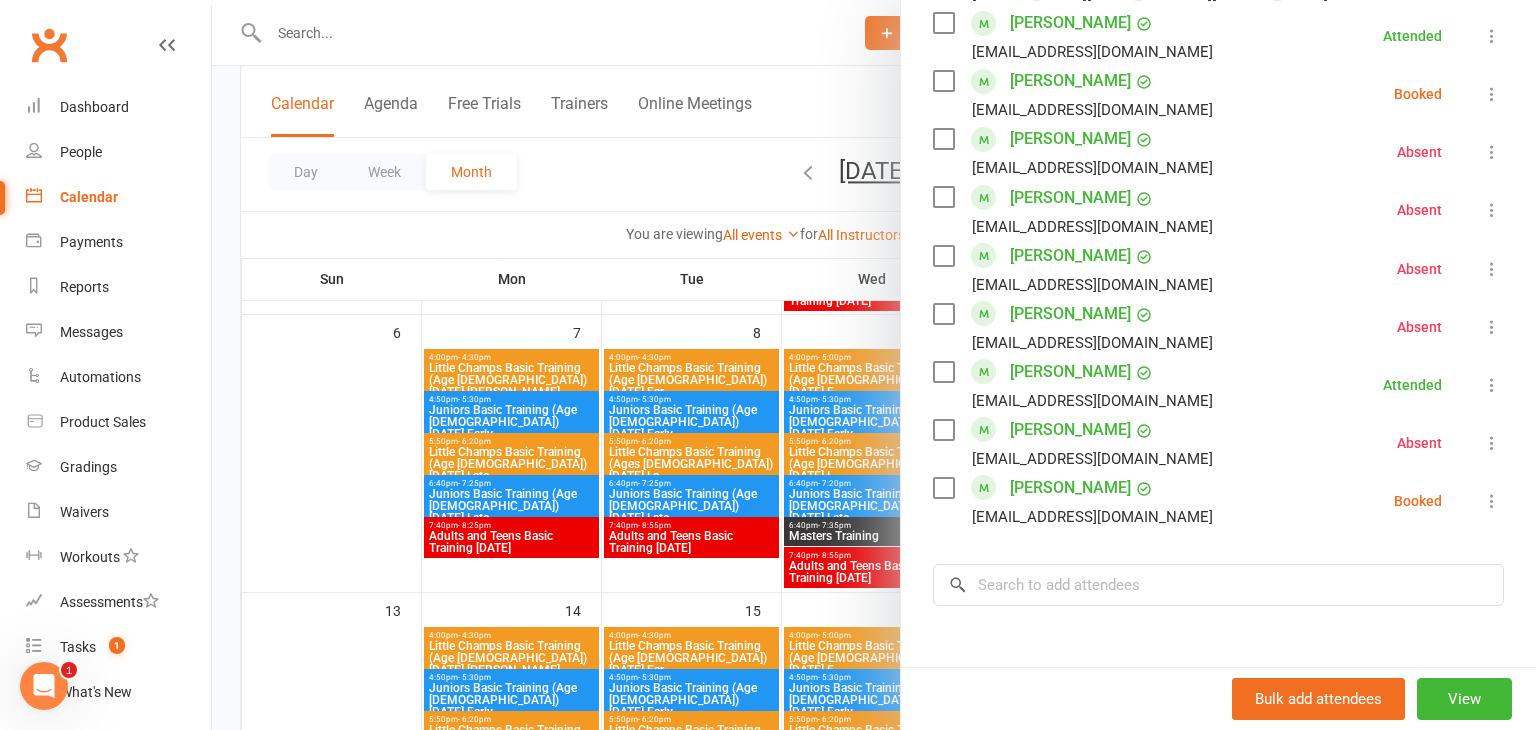 click at bounding box center [1492, 501] 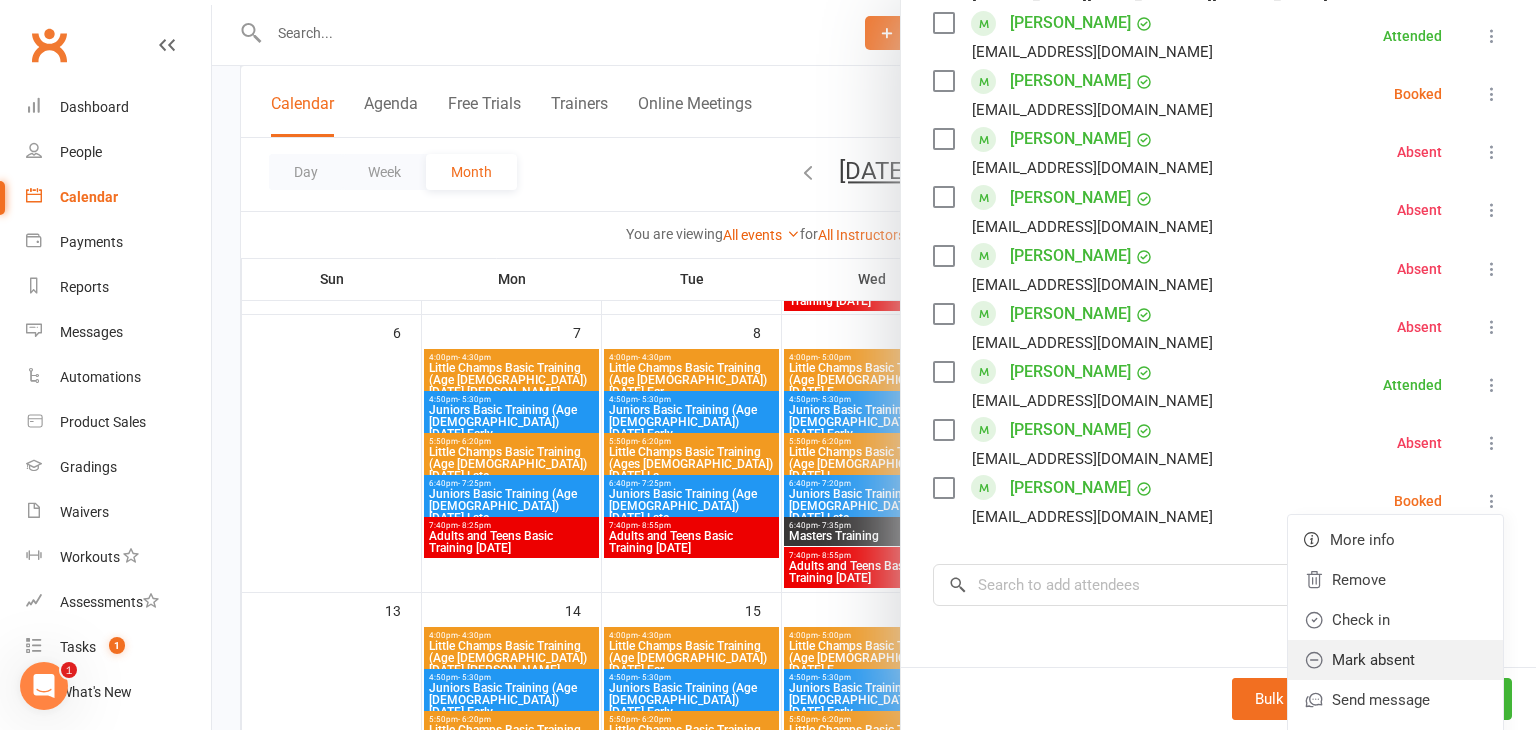 click on "Mark absent" at bounding box center [1395, 660] 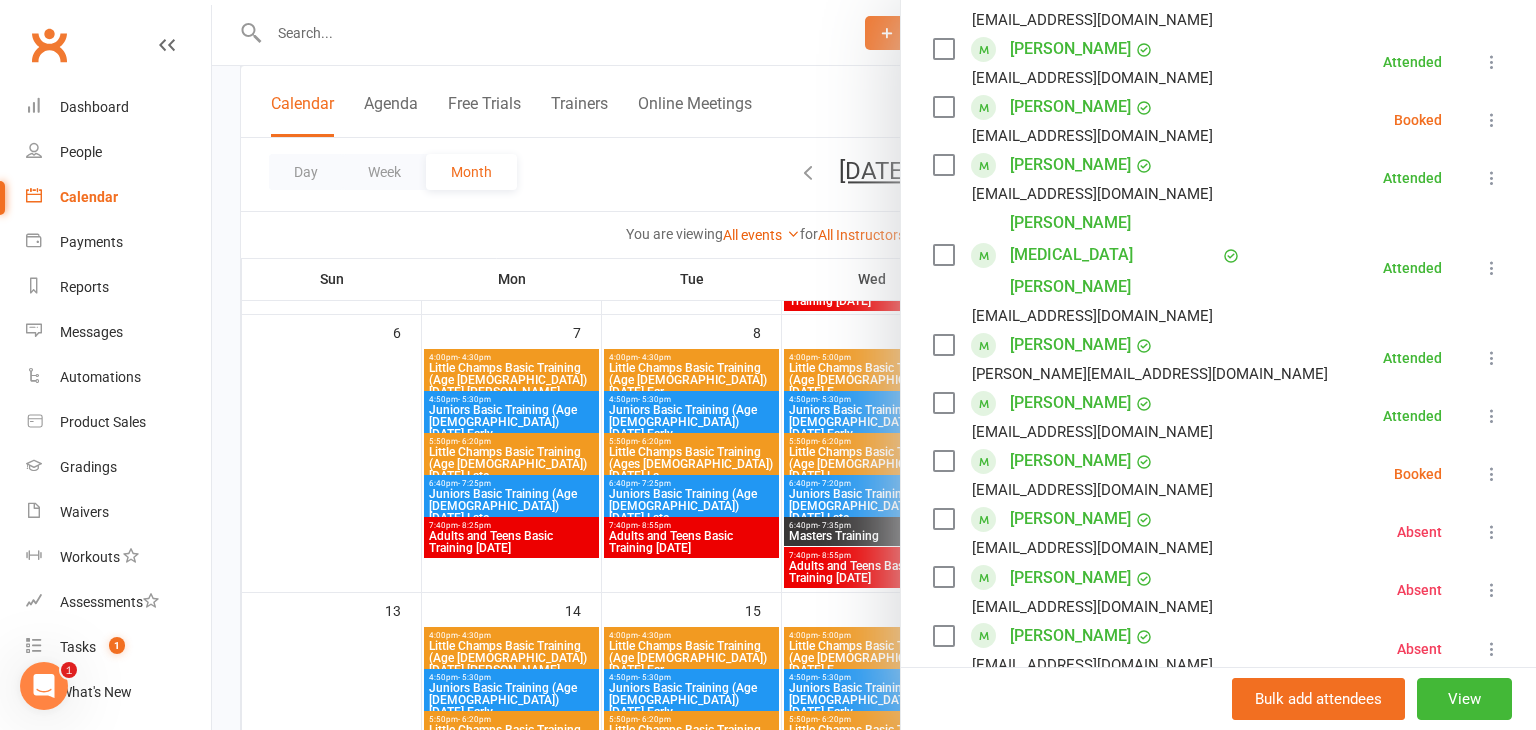 scroll, scrollTop: 892, scrollLeft: 0, axis: vertical 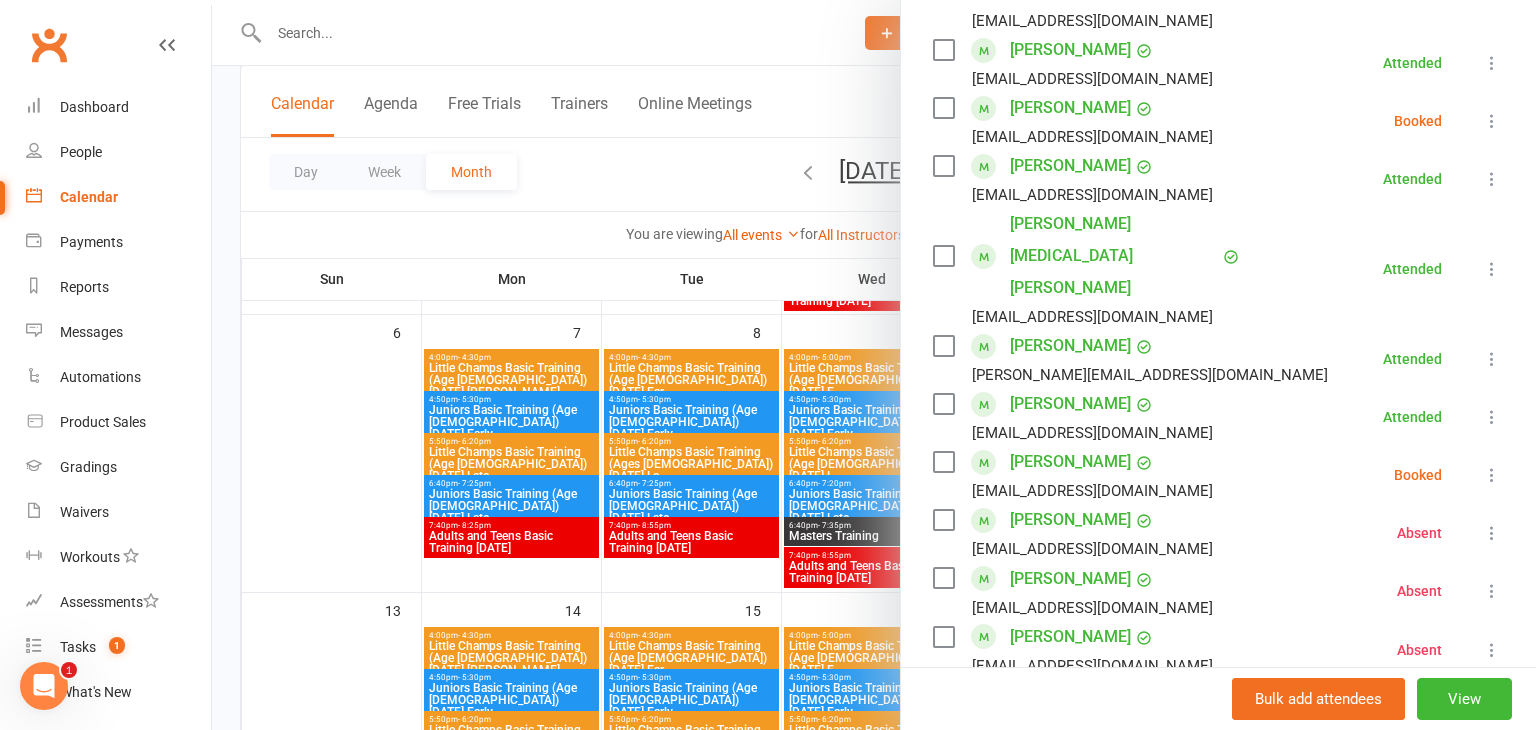 click at bounding box center (1492, 475) 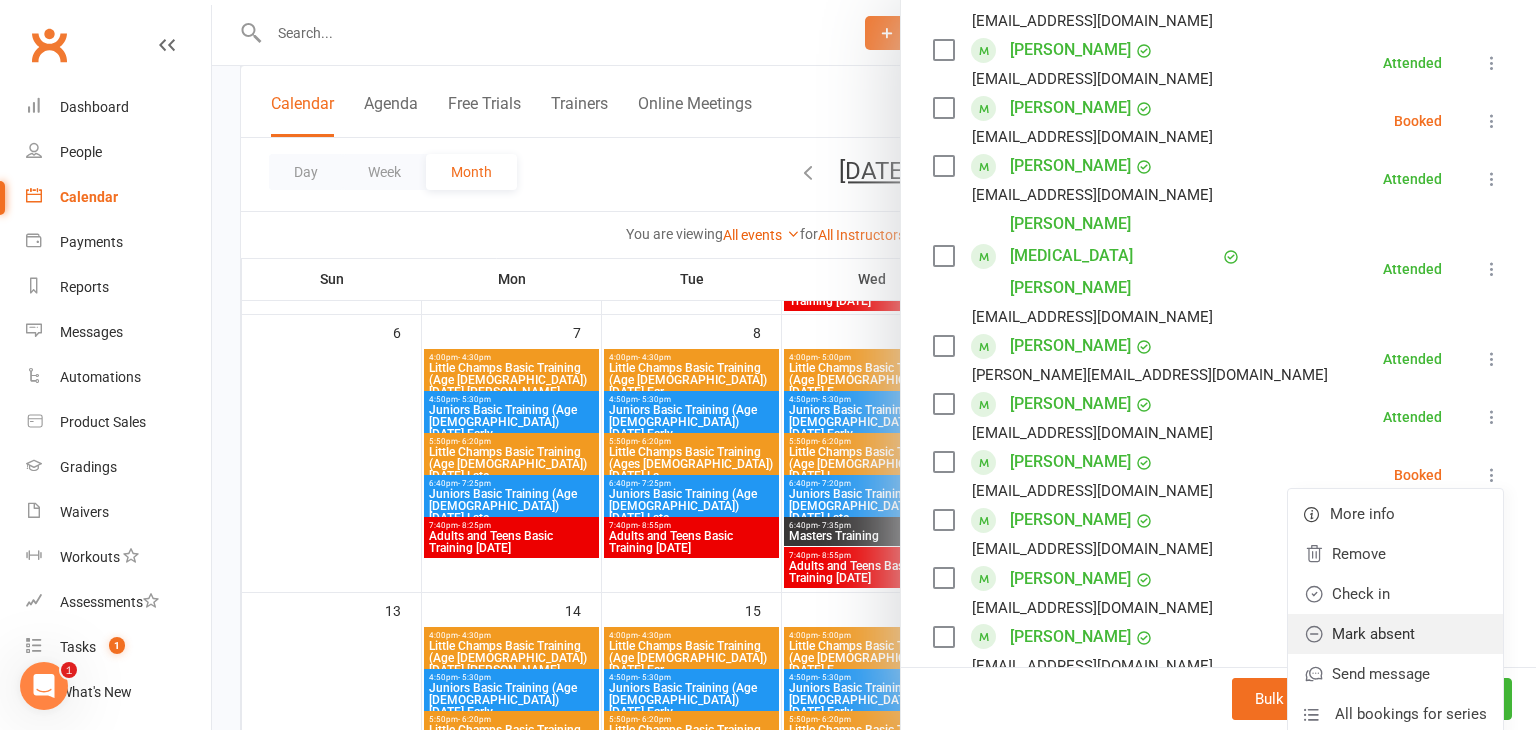 click on "Mark absent" at bounding box center (1395, 634) 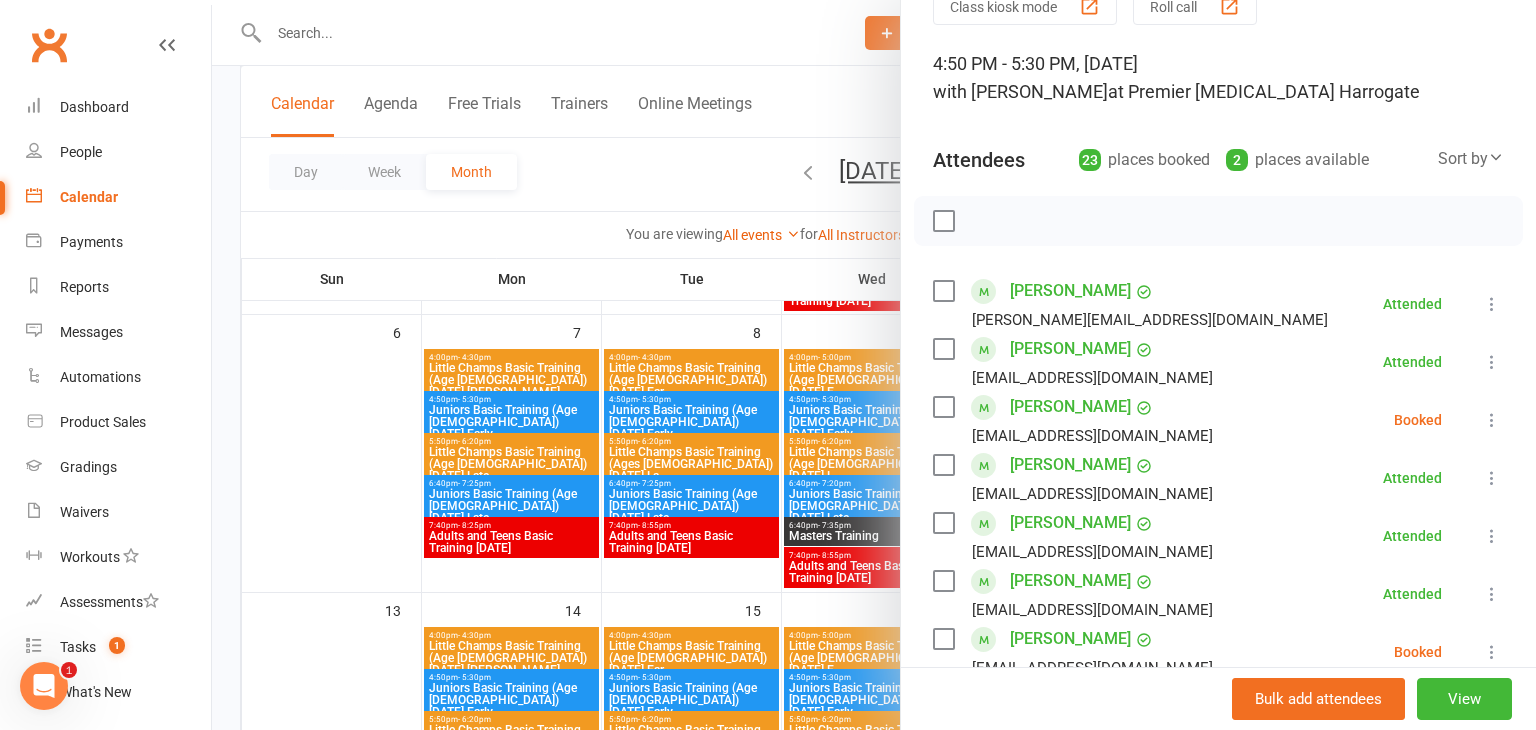 scroll, scrollTop: 94, scrollLeft: 0, axis: vertical 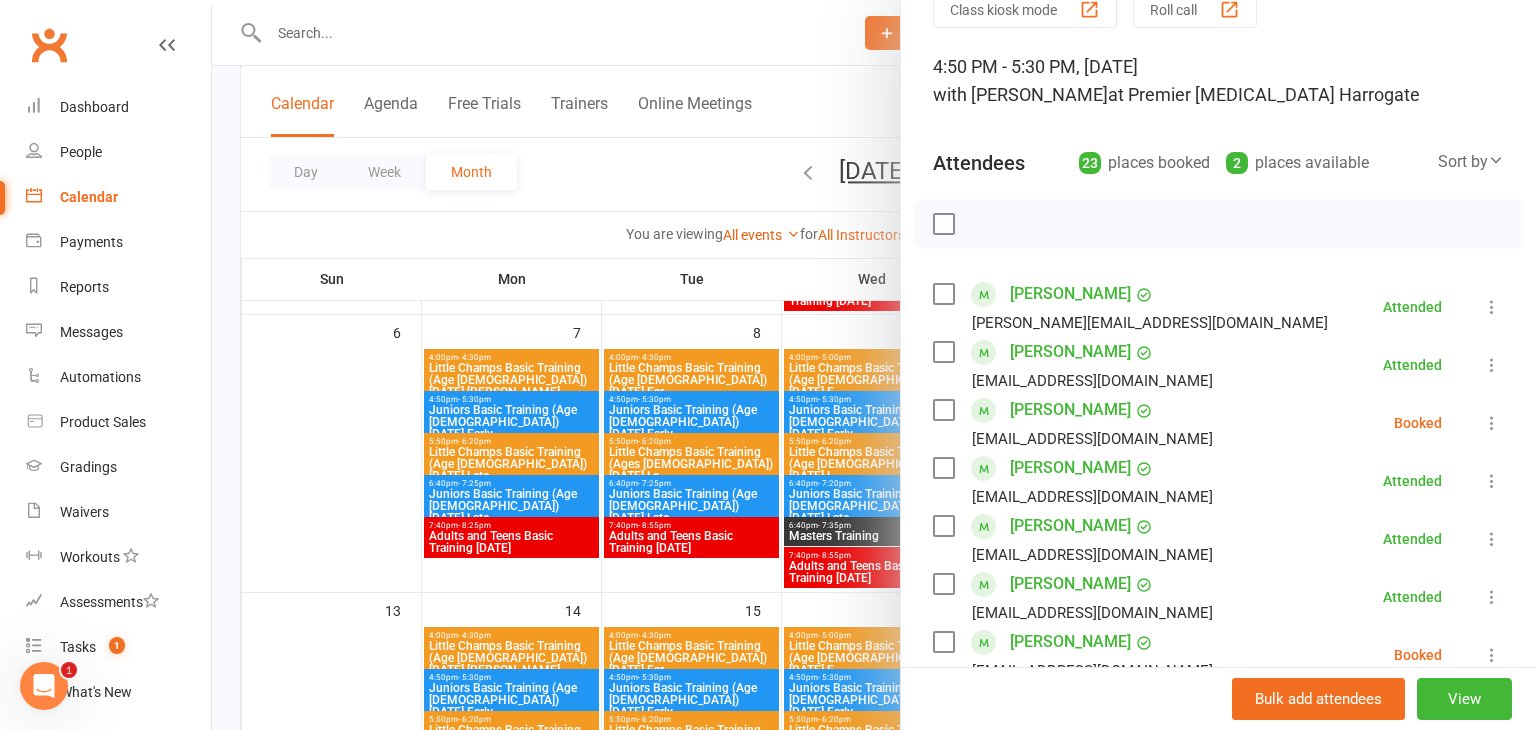 click at bounding box center [1492, 423] 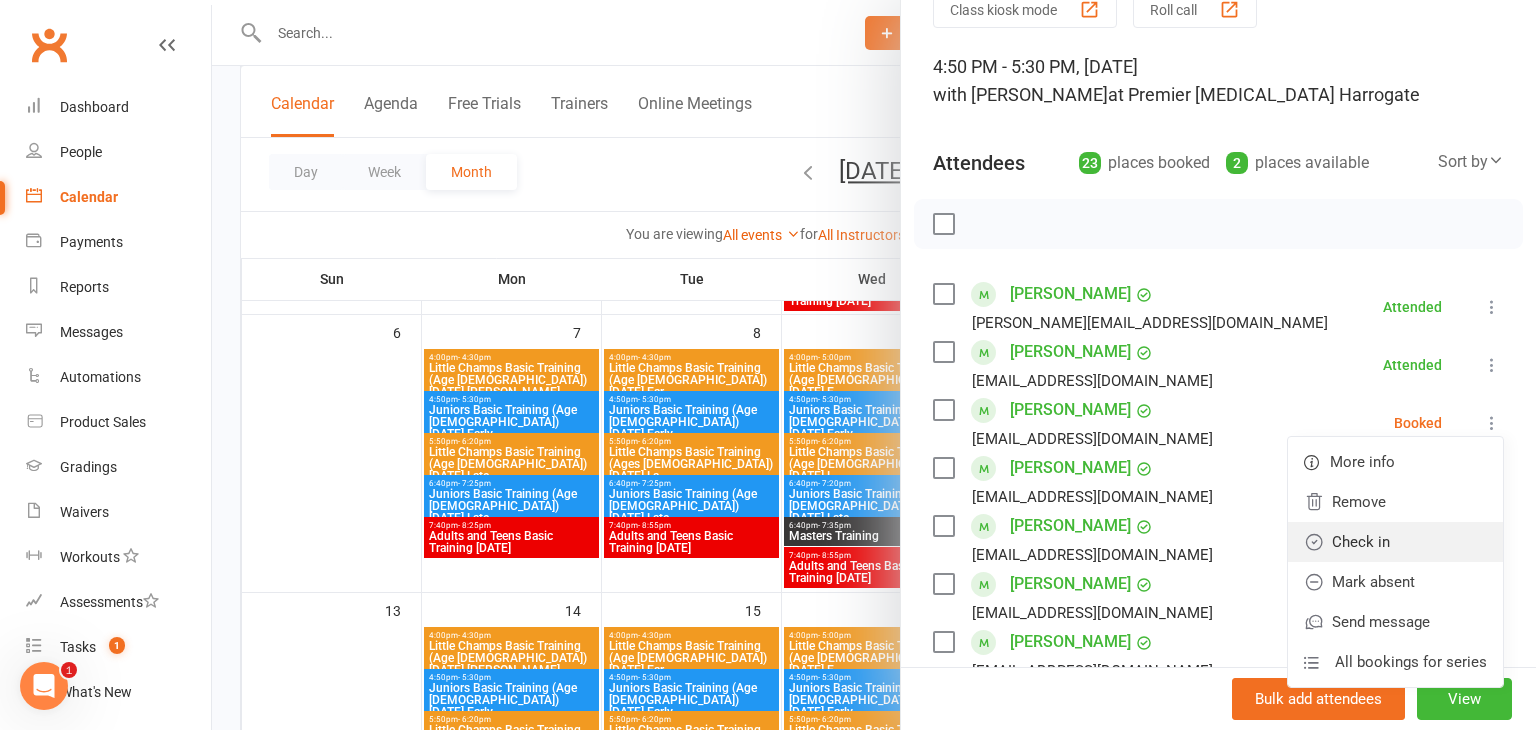 click on "Check in" at bounding box center [1395, 542] 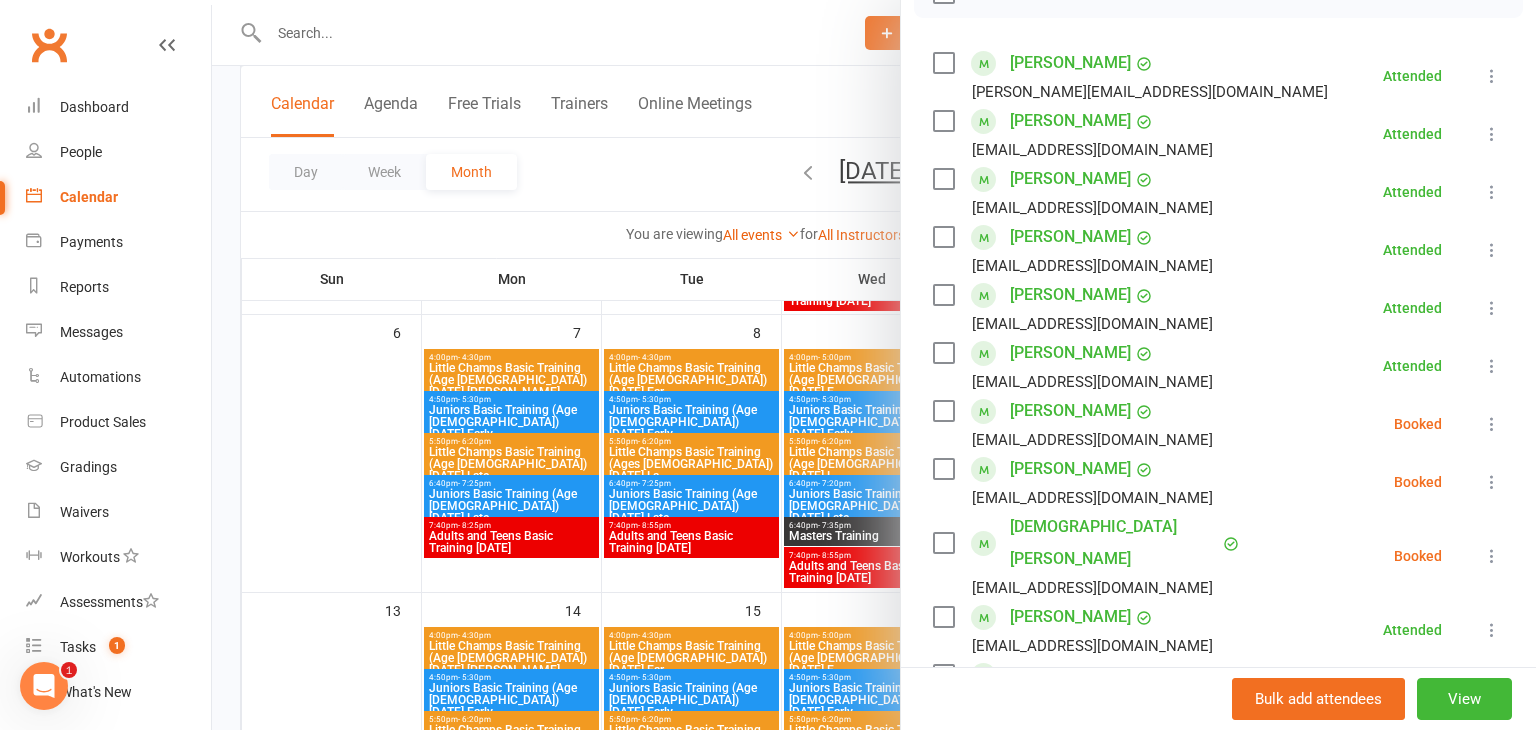 scroll, scrollTop: 328, scrollLeft: 0, axis: vertical 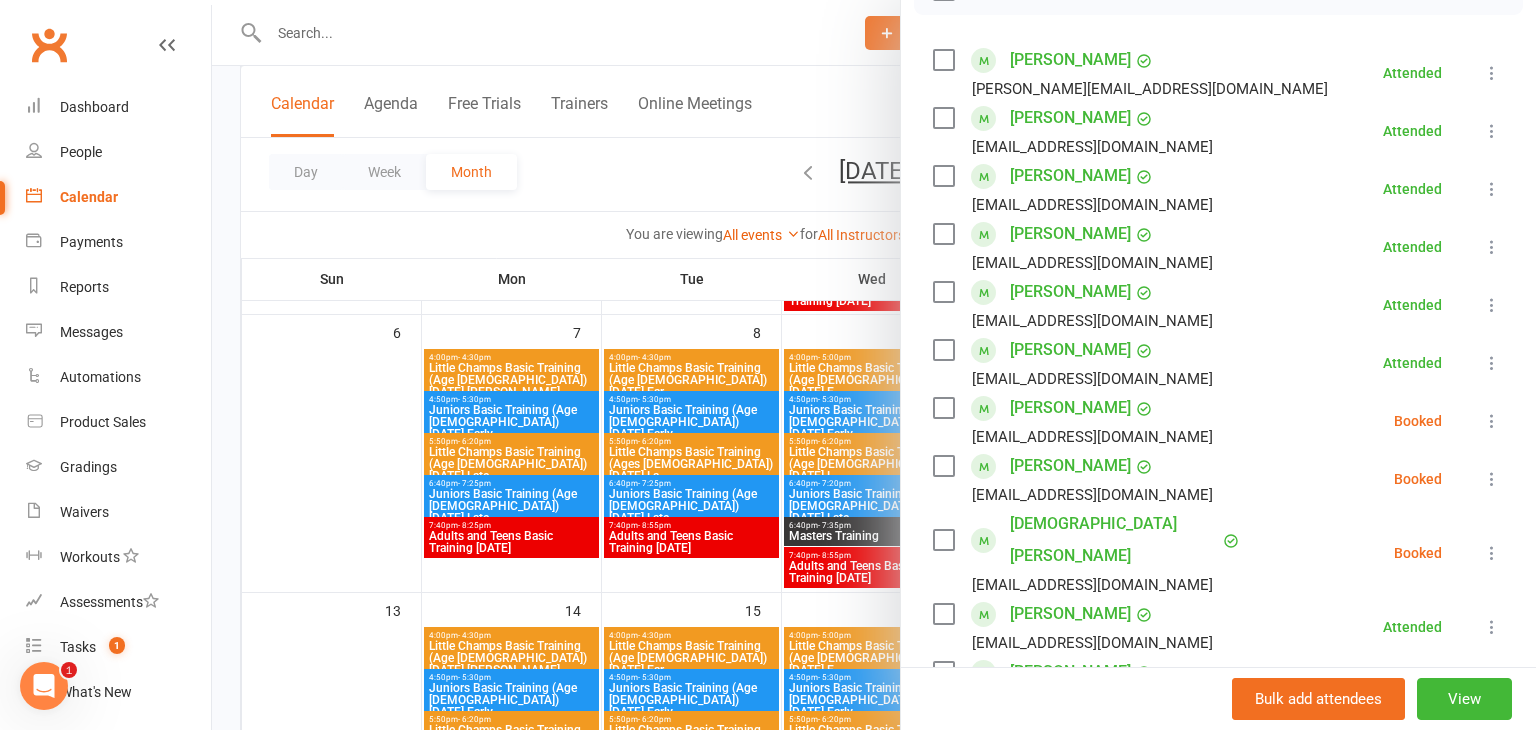 click at bounding box center [1492, 421] 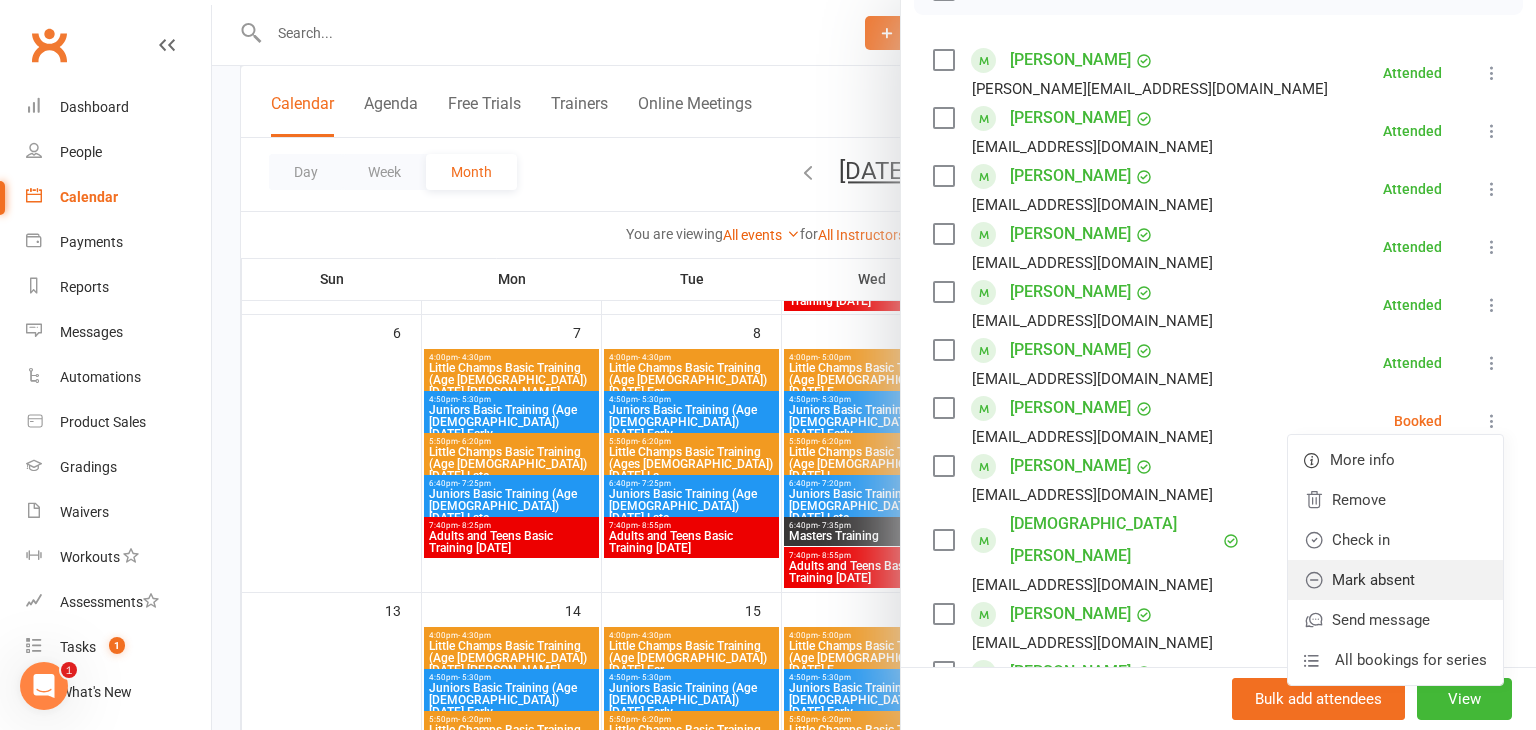 click on "Mark absent" at bounding box center [1395, 580] 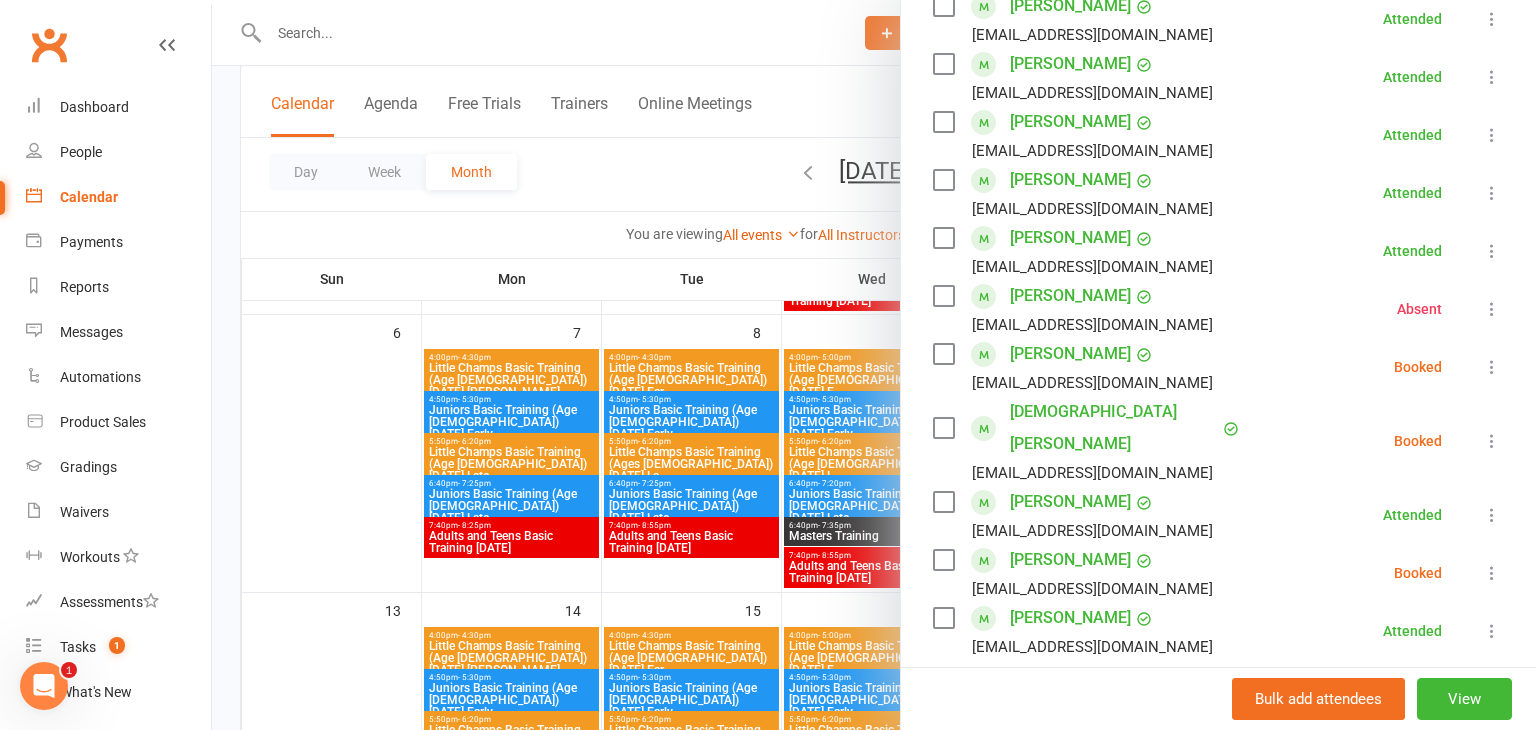 scroll, scrollTop: 448, scrollLeft: 0, axis: vertical 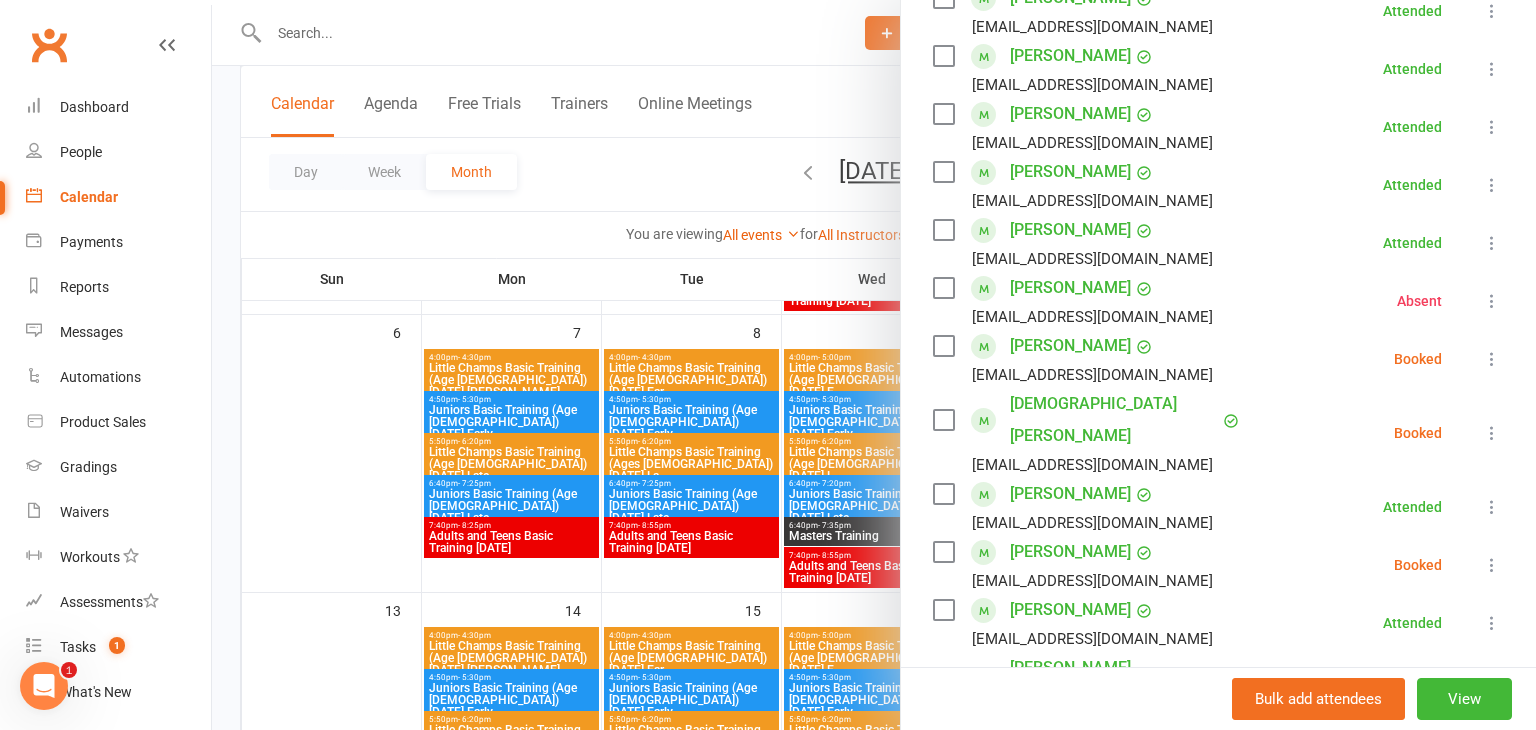 click at bounding box center (1492, 359) 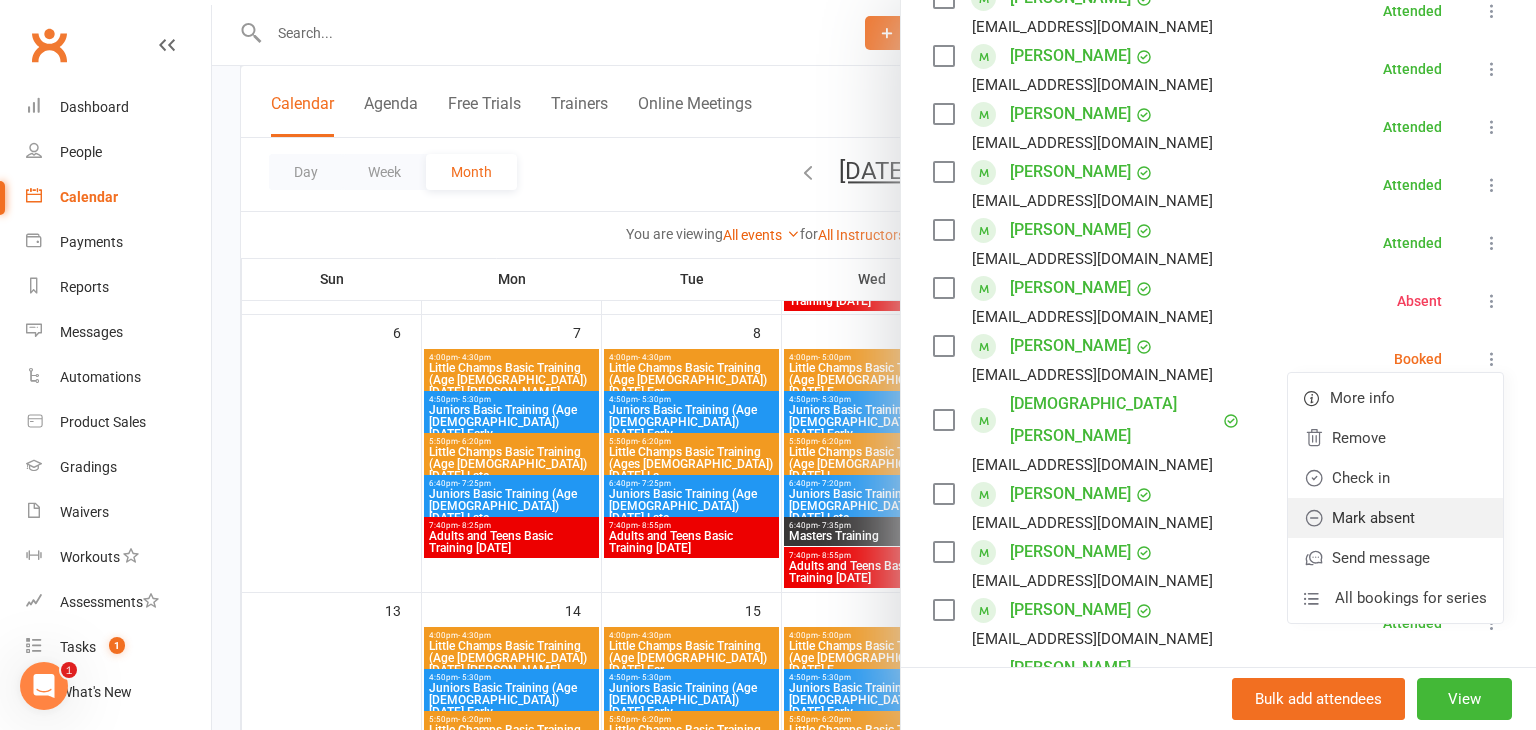 click on "Mark absent" at bounding box center [1395, 518] 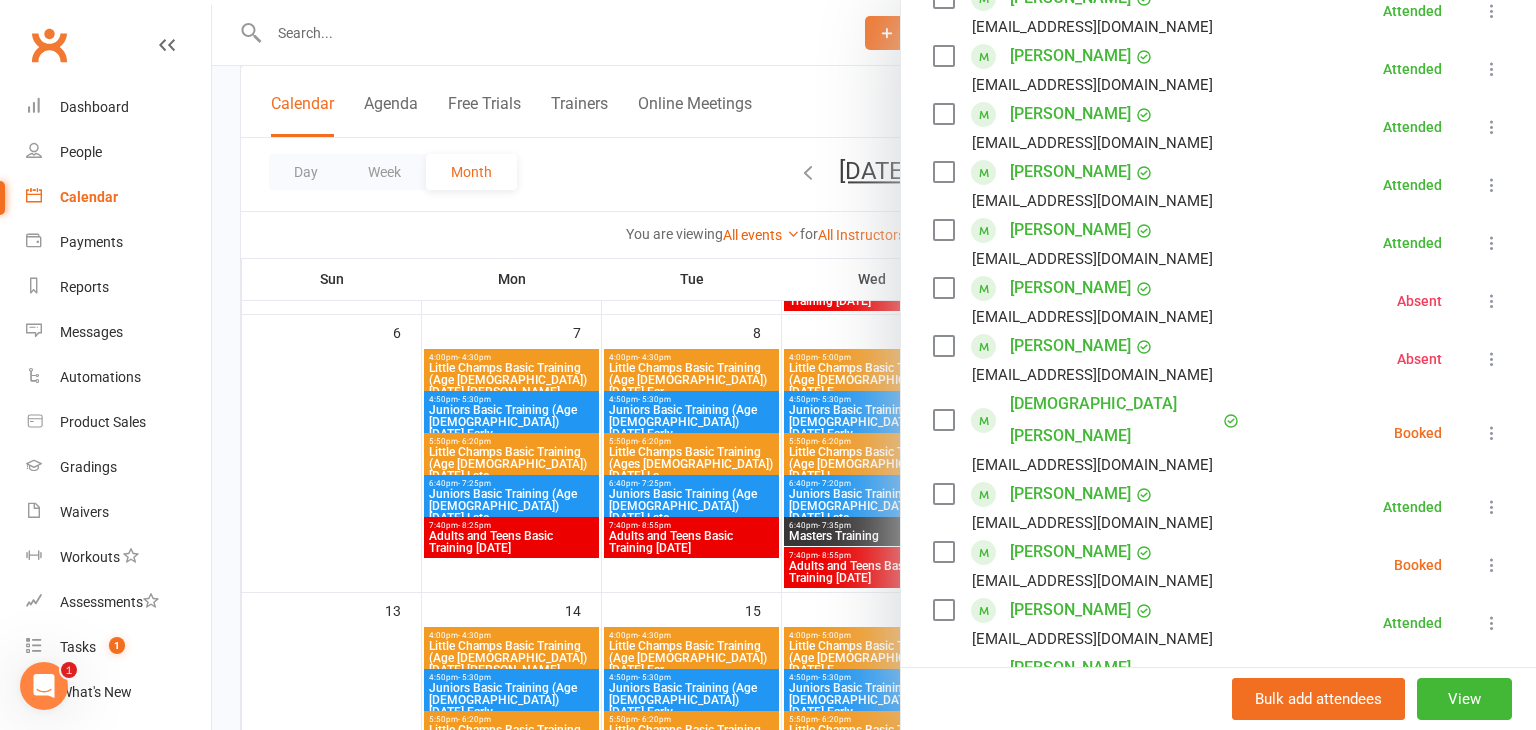 click at bounding box center (1492, 433) 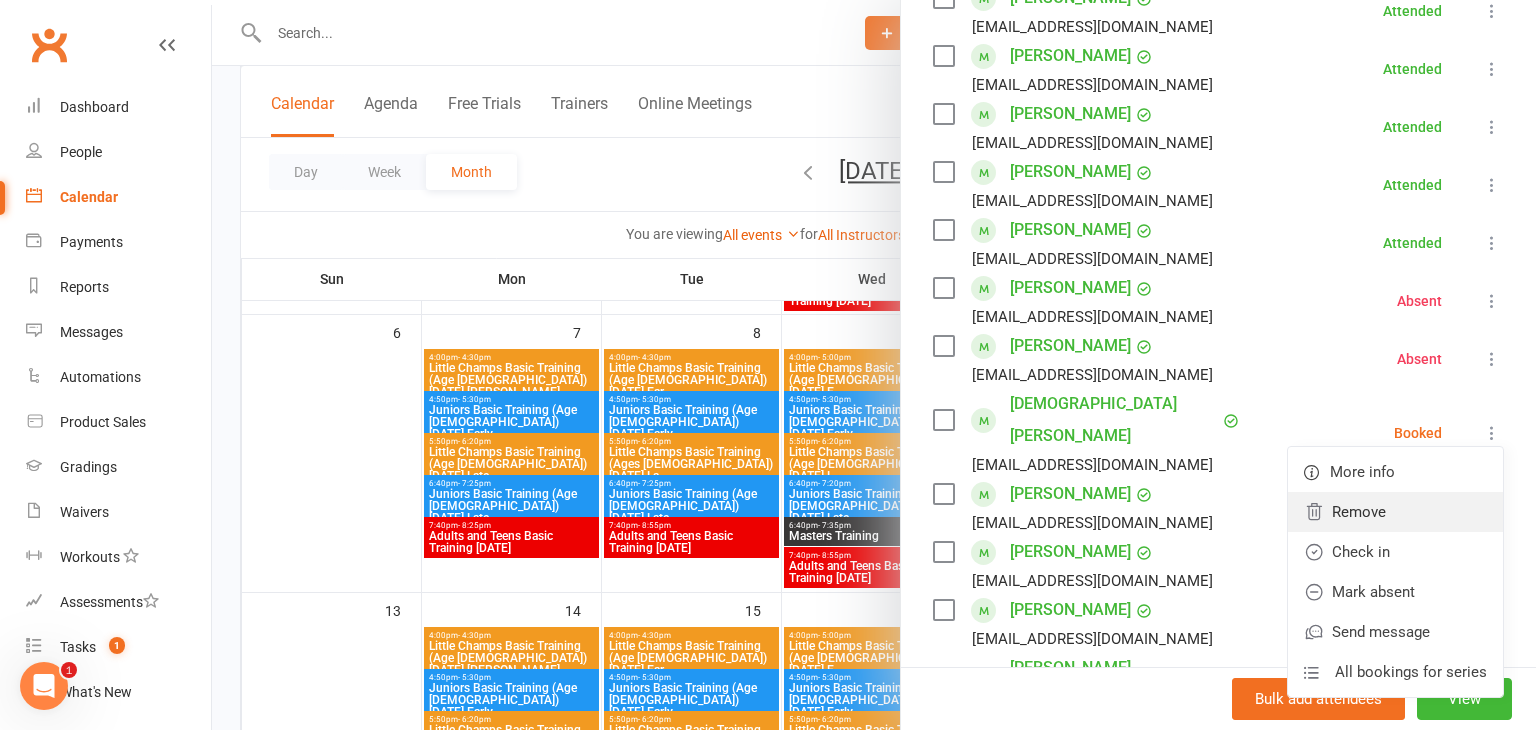 click on "Remove" at bounding box center [1395, 512] 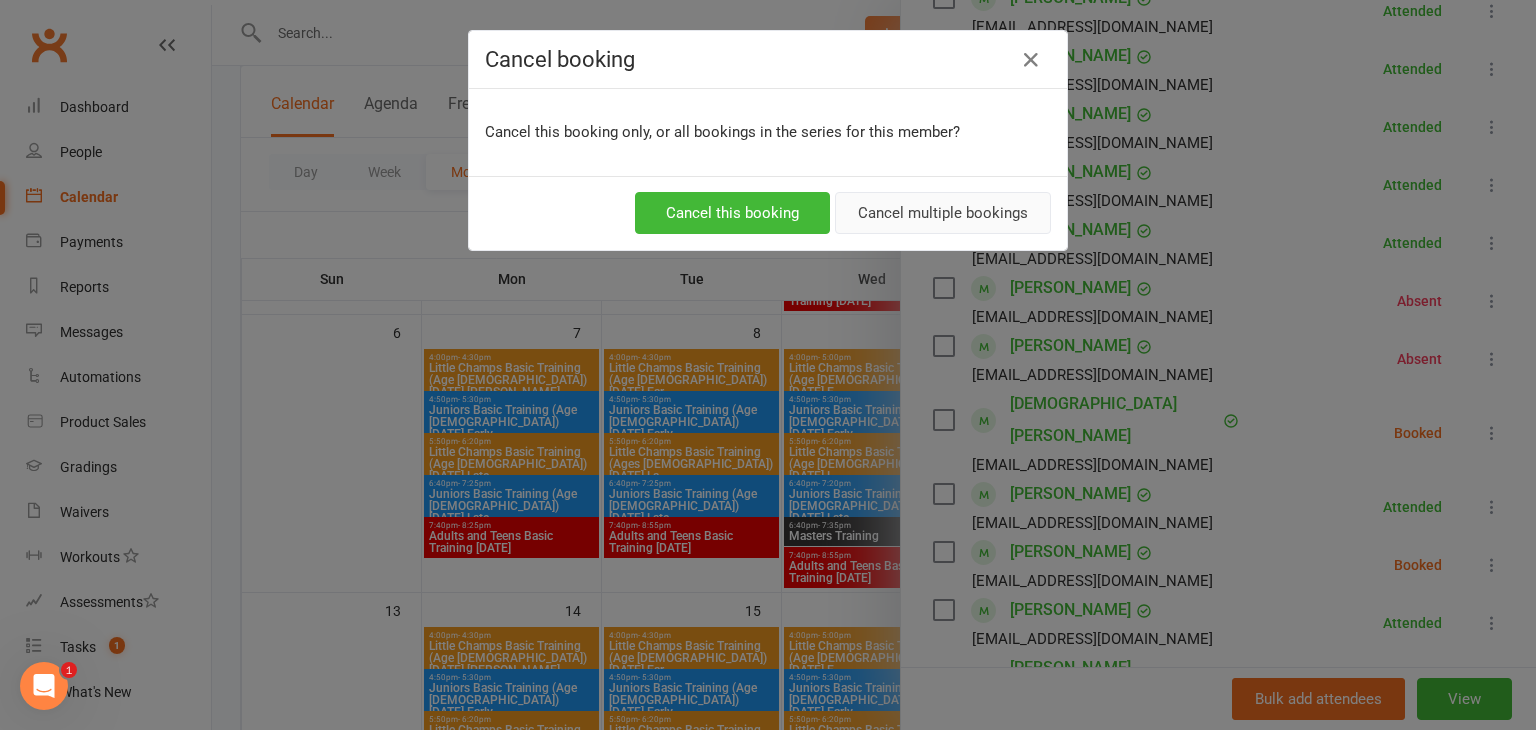 click on "Cancel multiple bookings" at bounding box center [943, 213] 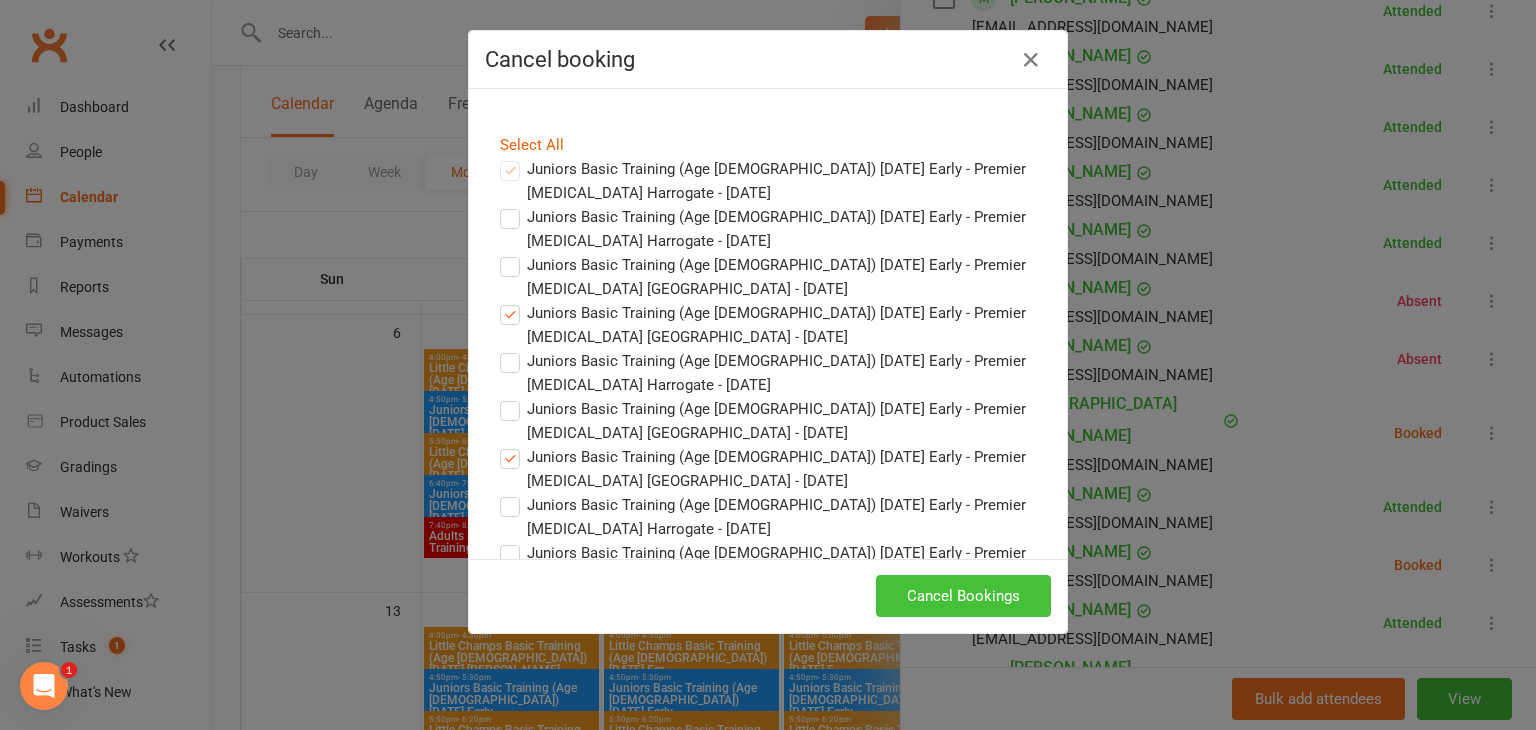 click on "Cancel Bookings" at bounding box center (963, 596) 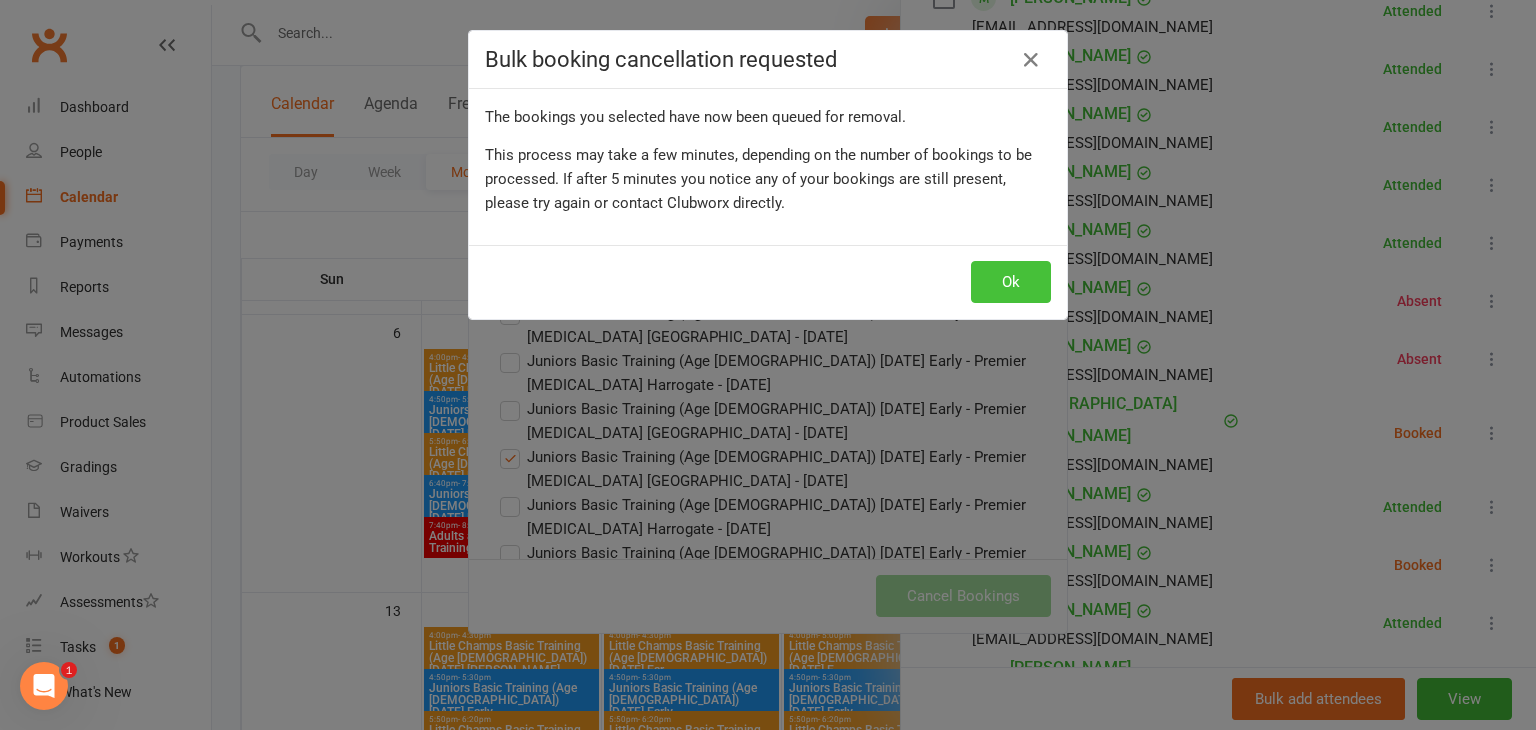 click on "Ok" at bounding box center (1011, 282) 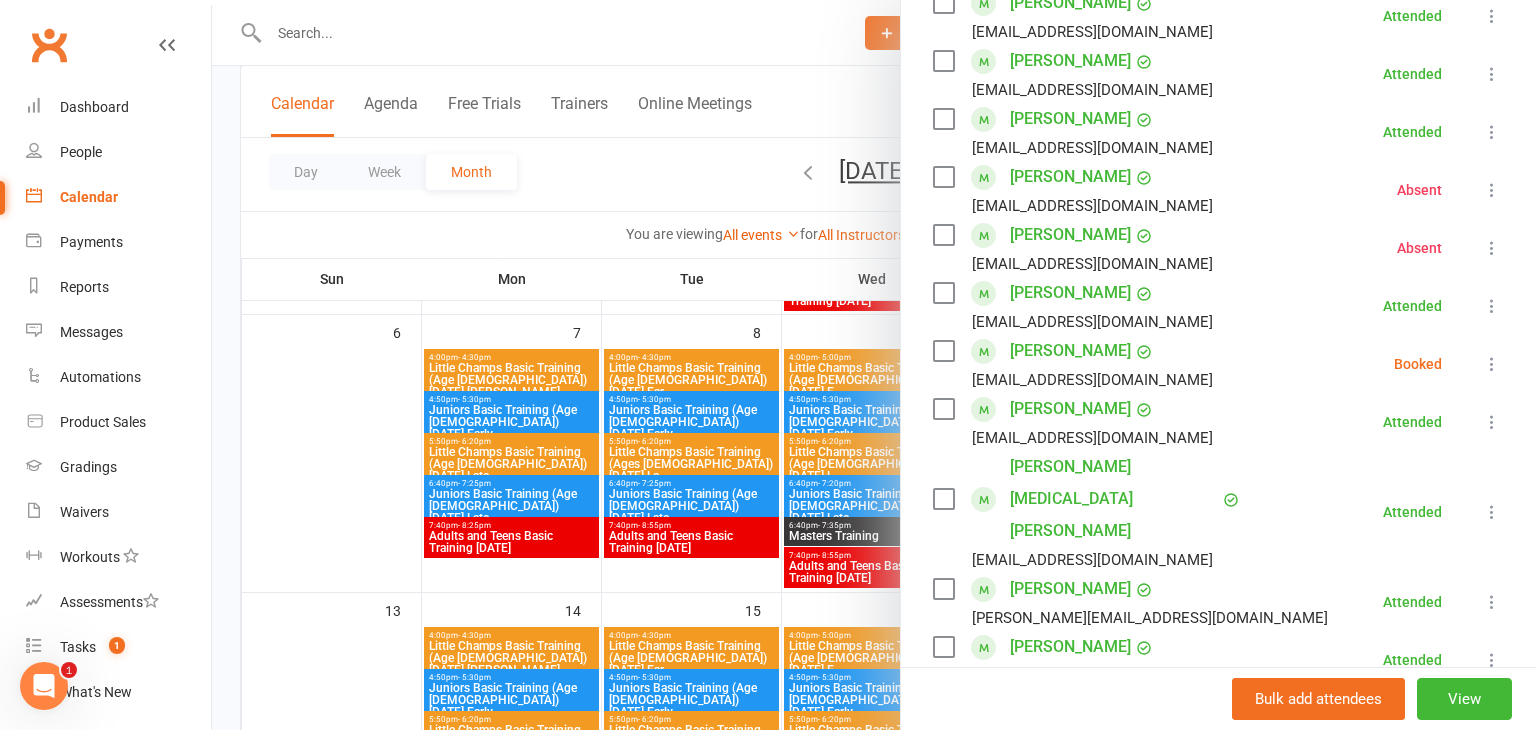 scroll, scrollTop: 564, scrollLeft: 0, axis: vertical 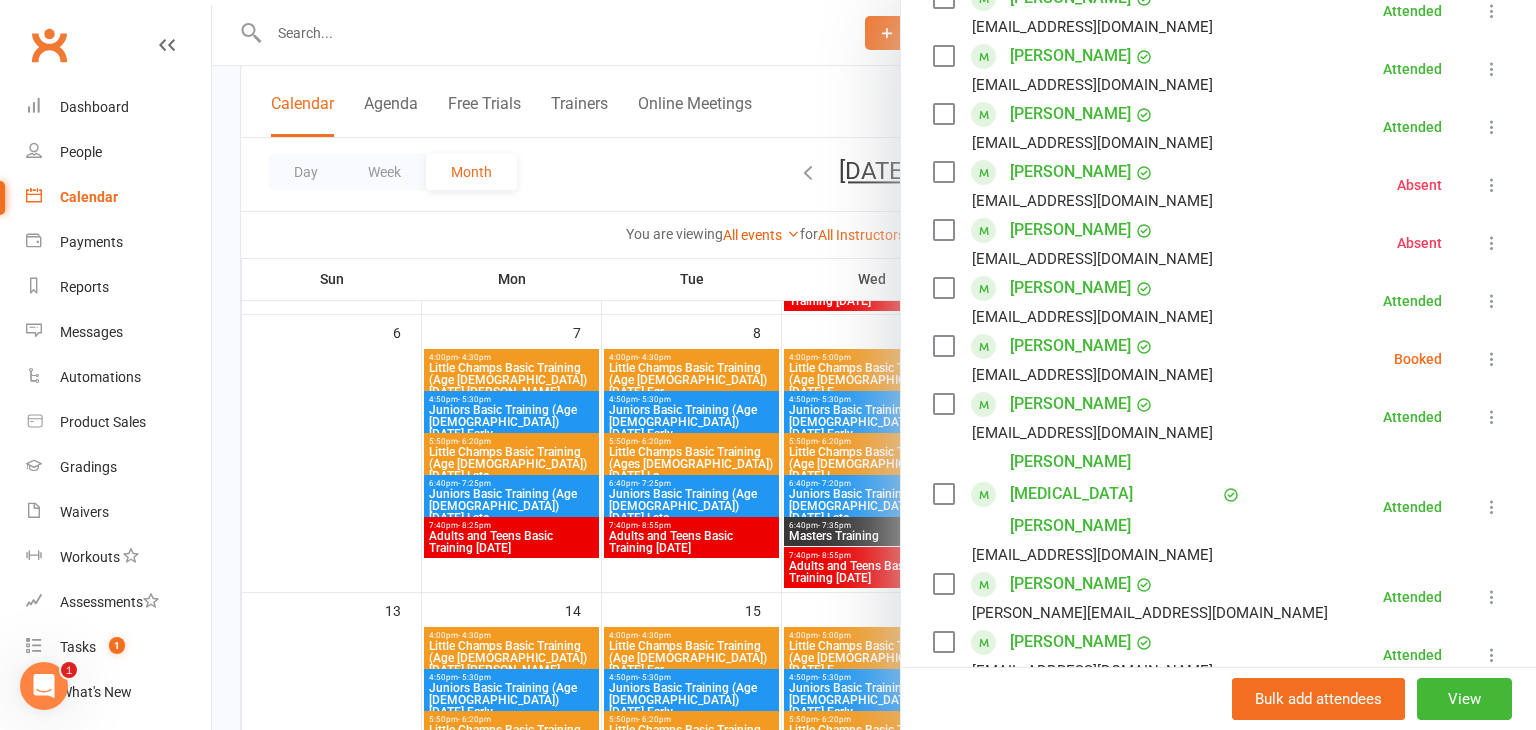 click at bounding box center [1492, 359] 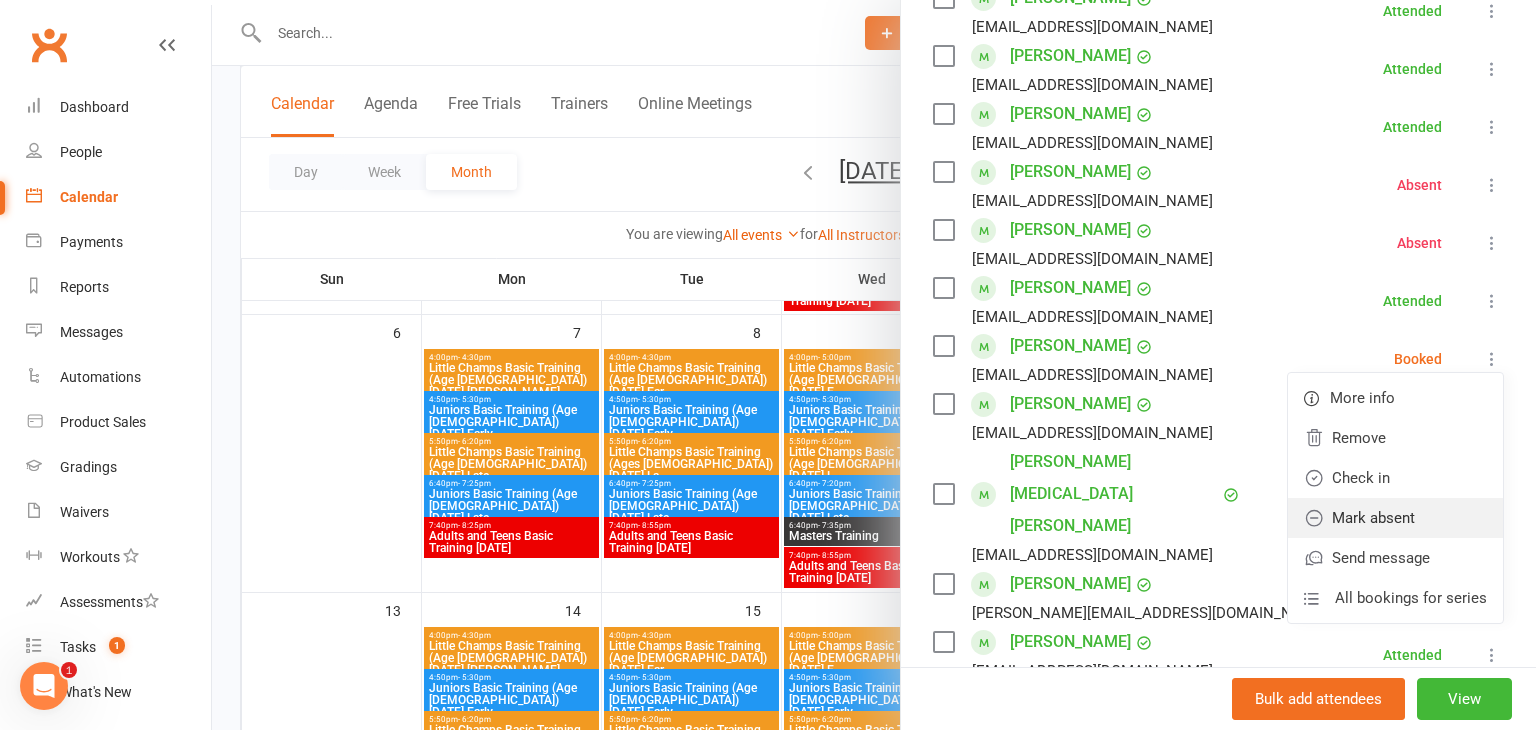 click on "Mark absent" at bounding box center [1395, 518] 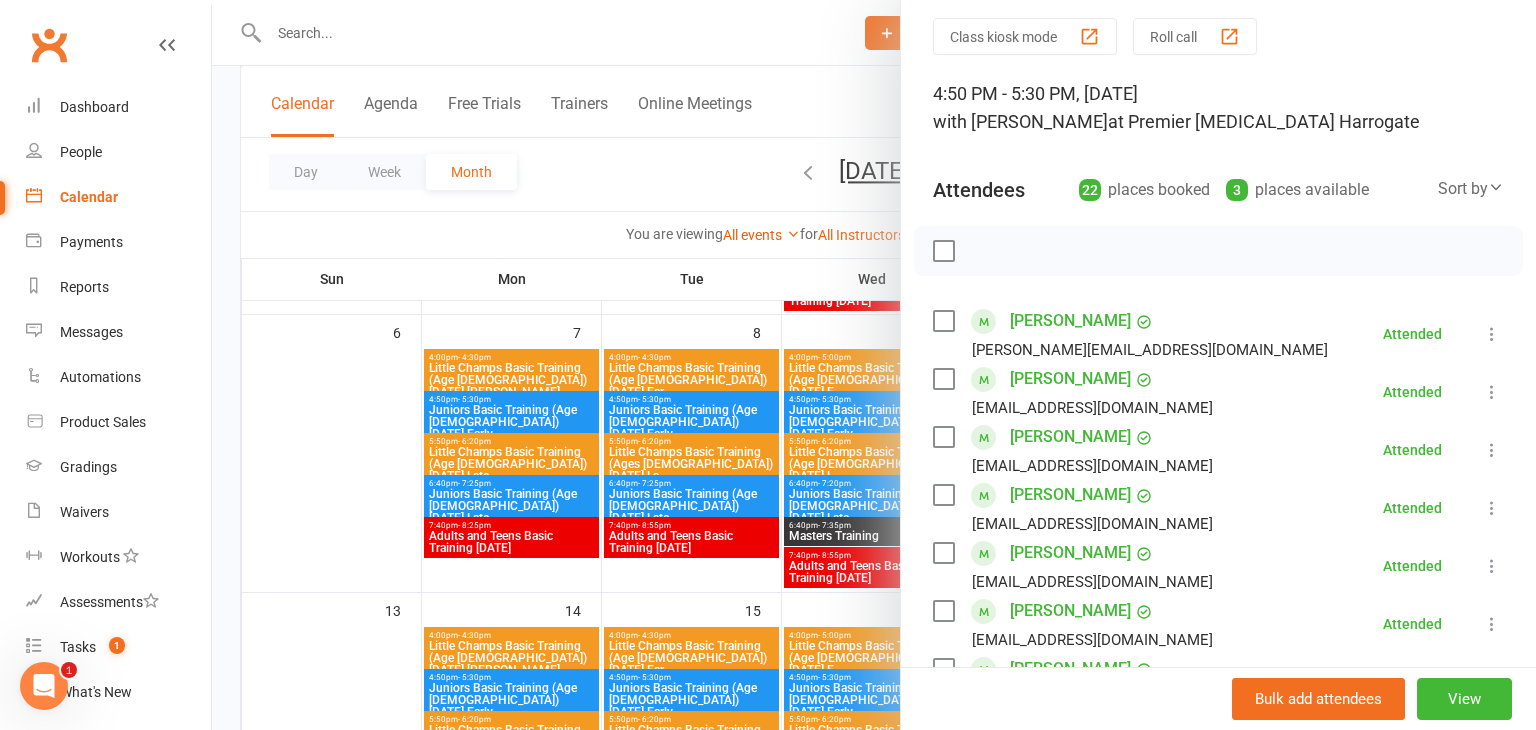 scroll, scrollTop: 44, scrollLeft: 0, axis: vertical 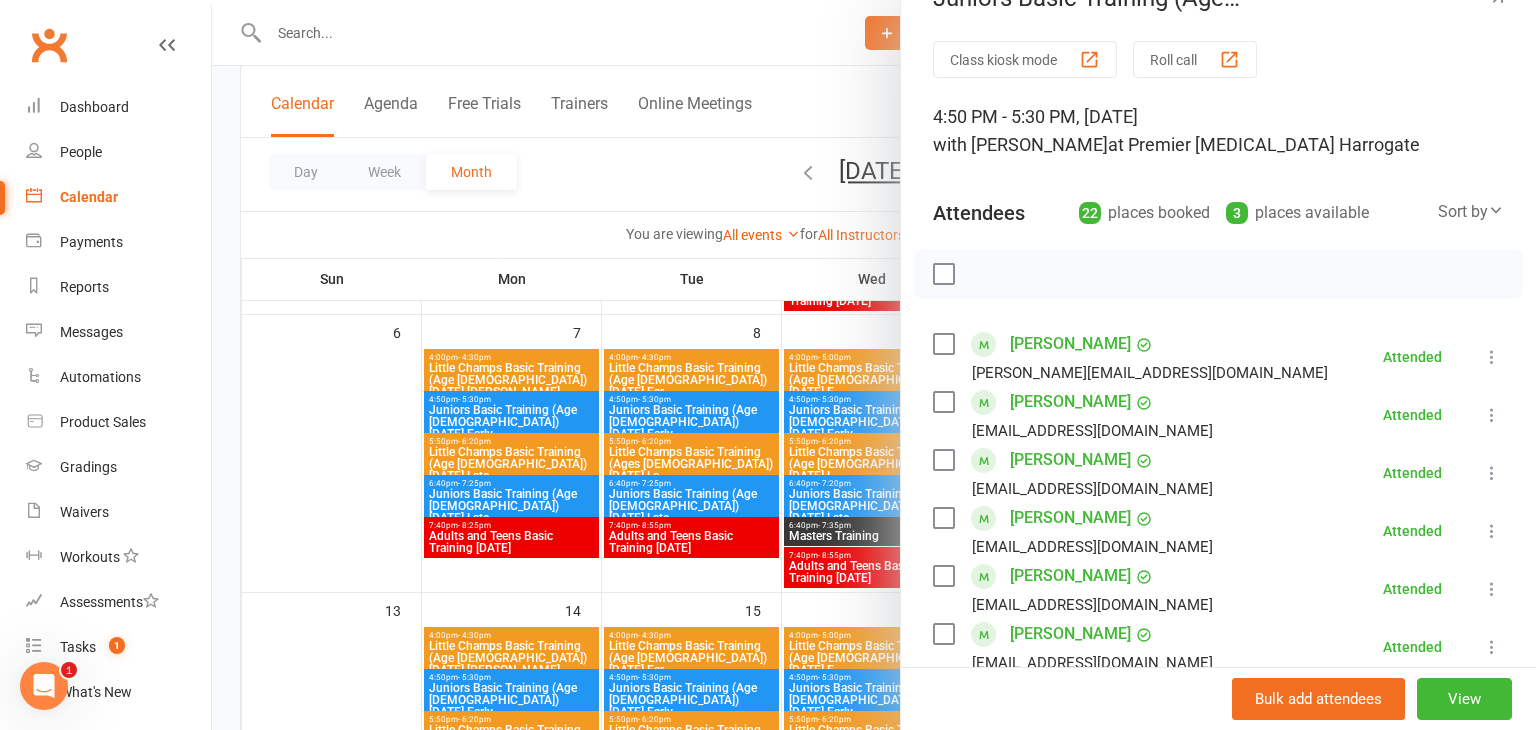 click at bounding box center [874, 365] 